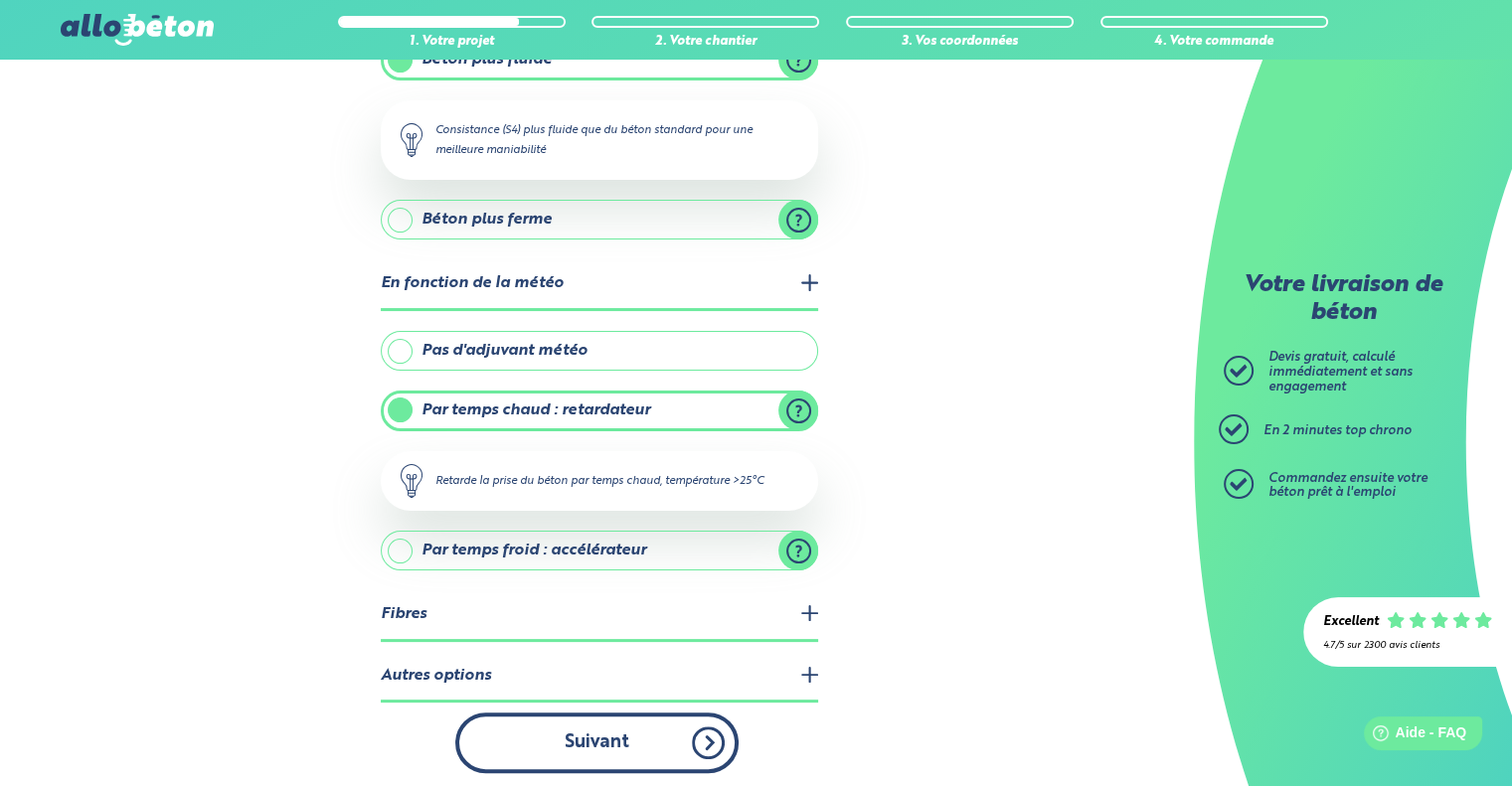 scroll, scrollTop: 0, scrollLeft: 0, axis: both 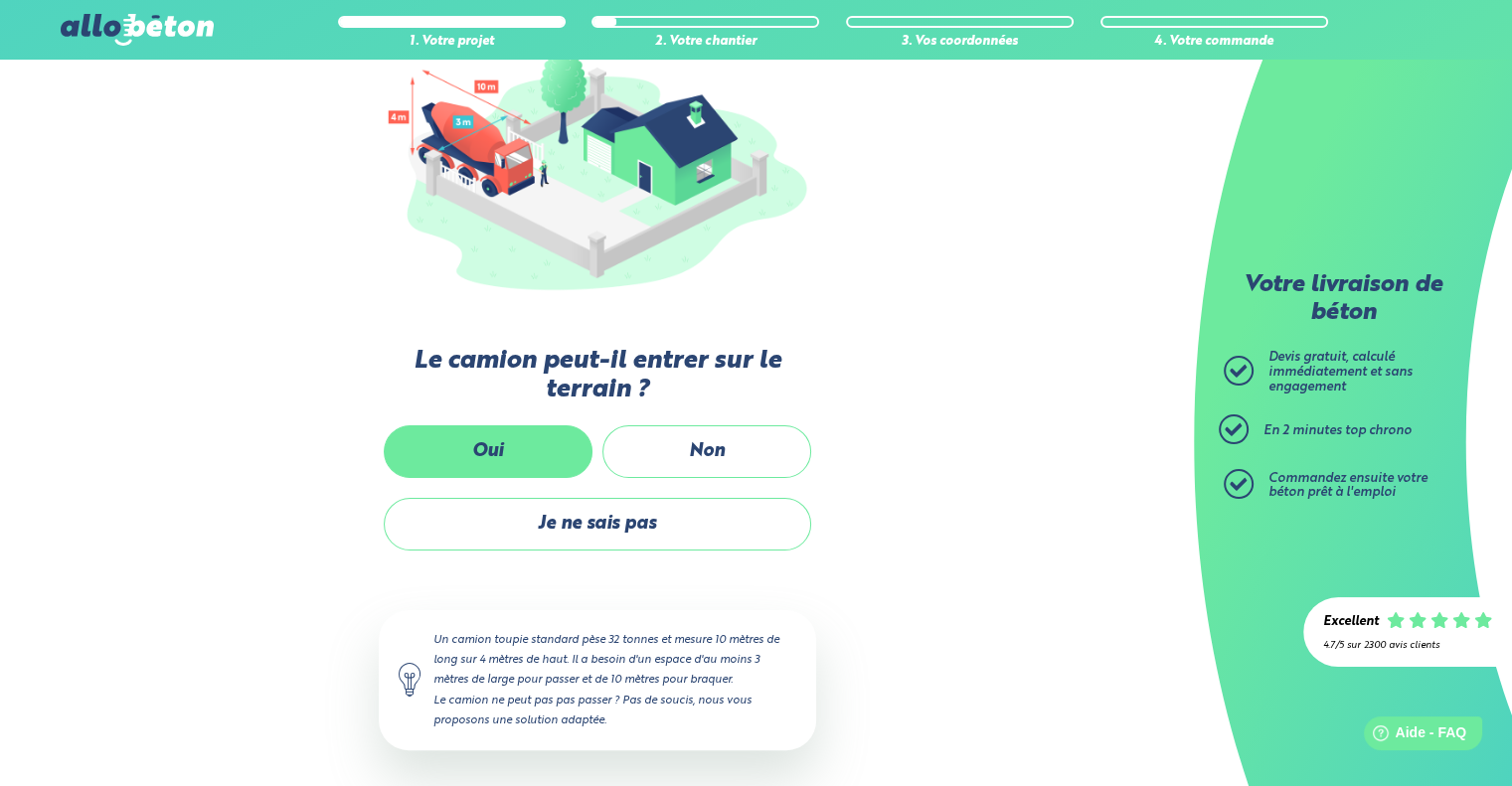 click on "Oui" at bounding box center [488, 451] 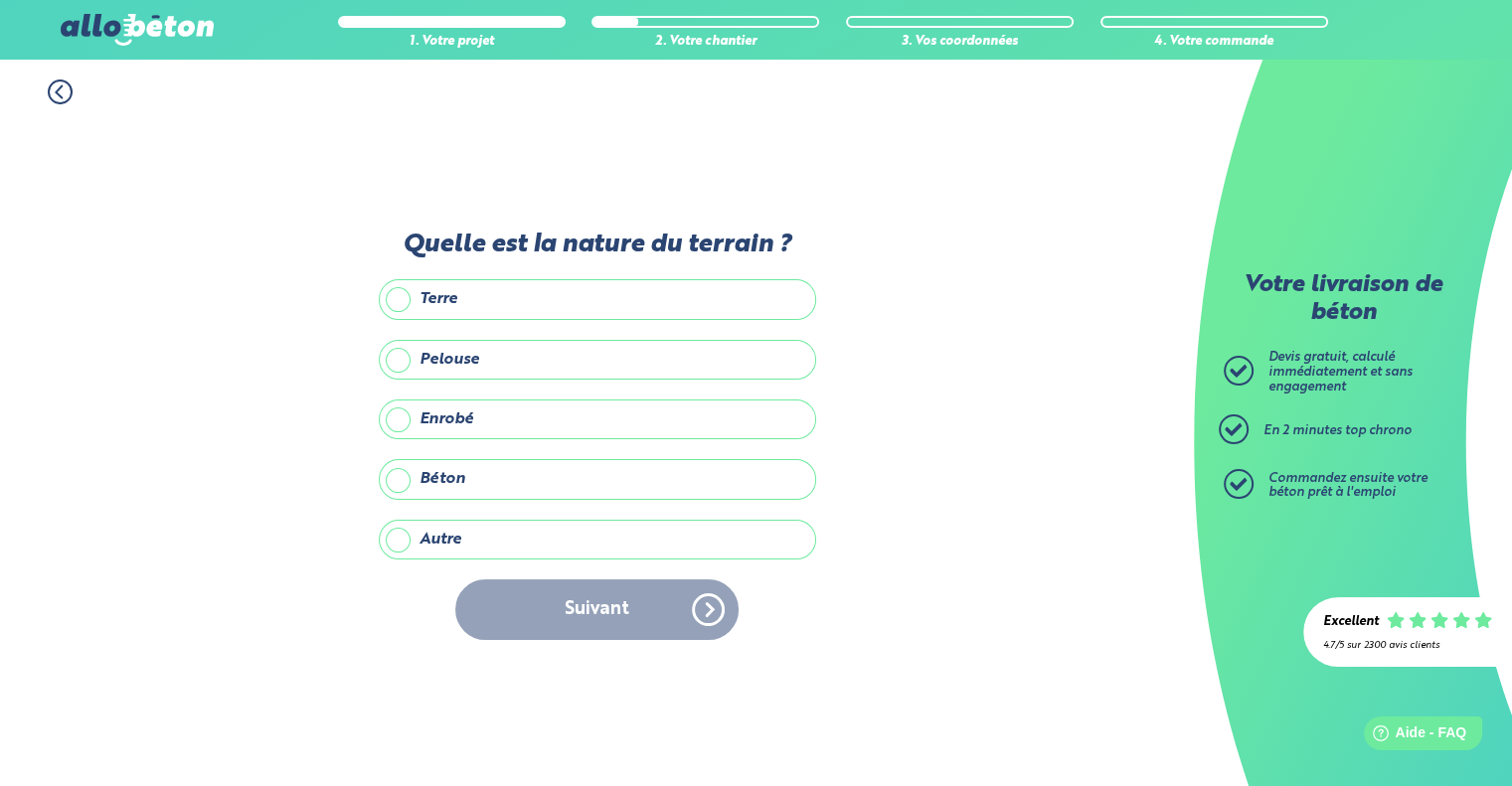 scroll, scrollTop: 0, scrollLeft: 0, axis: both 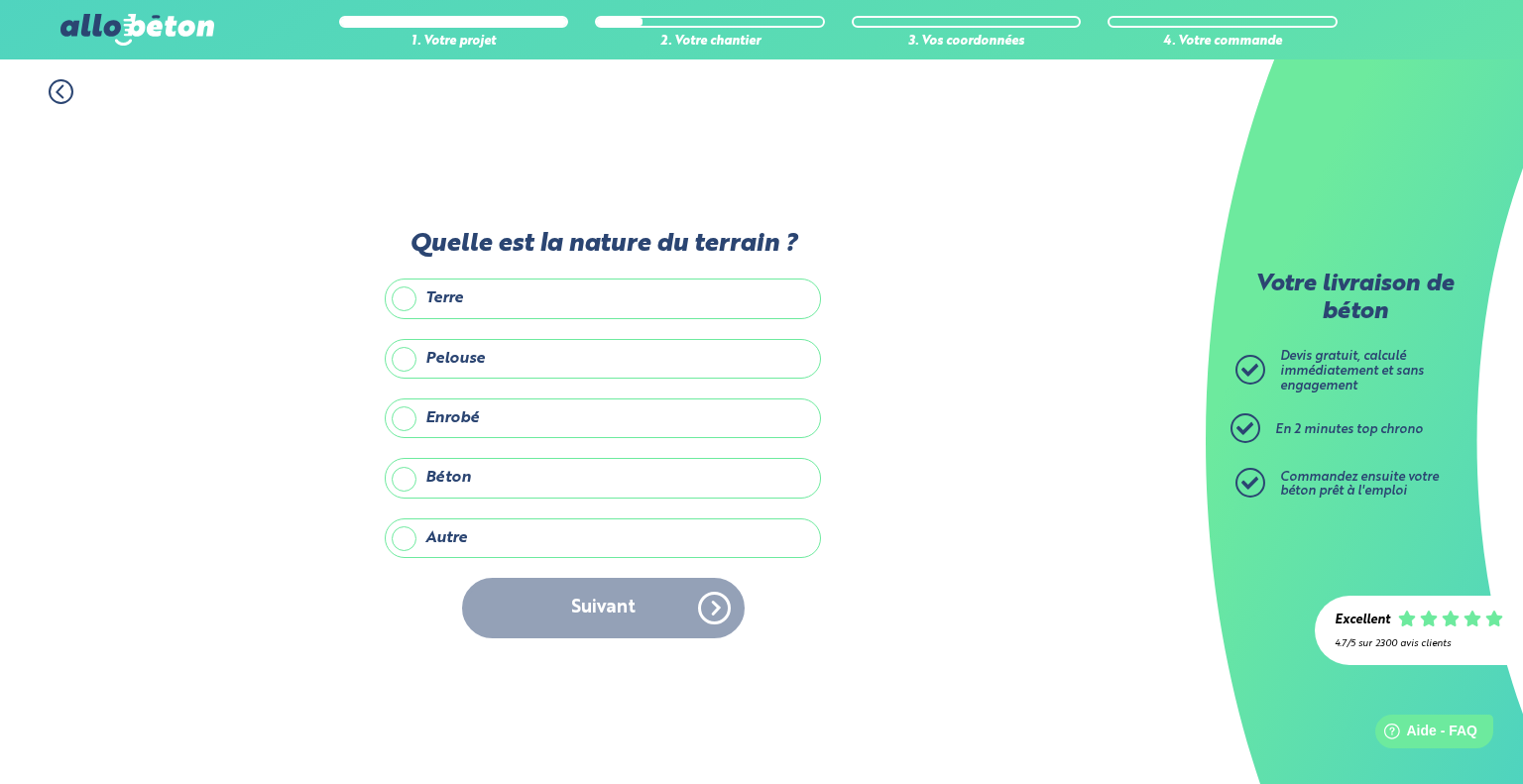 click on "Autre" at bounding box center (603, 538) 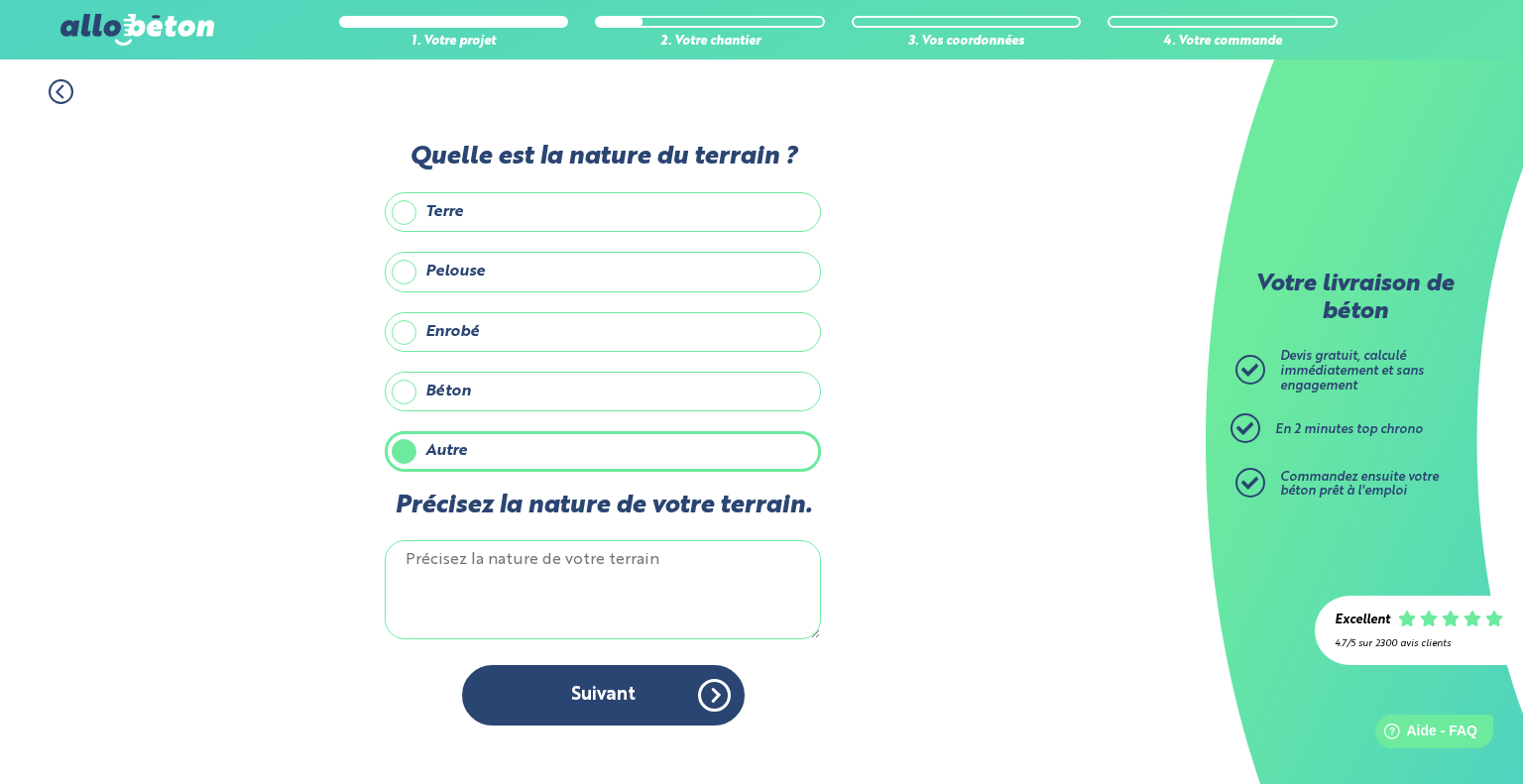 click on "Précisez la nature de votre terrain." at bounding box center (603, 590) 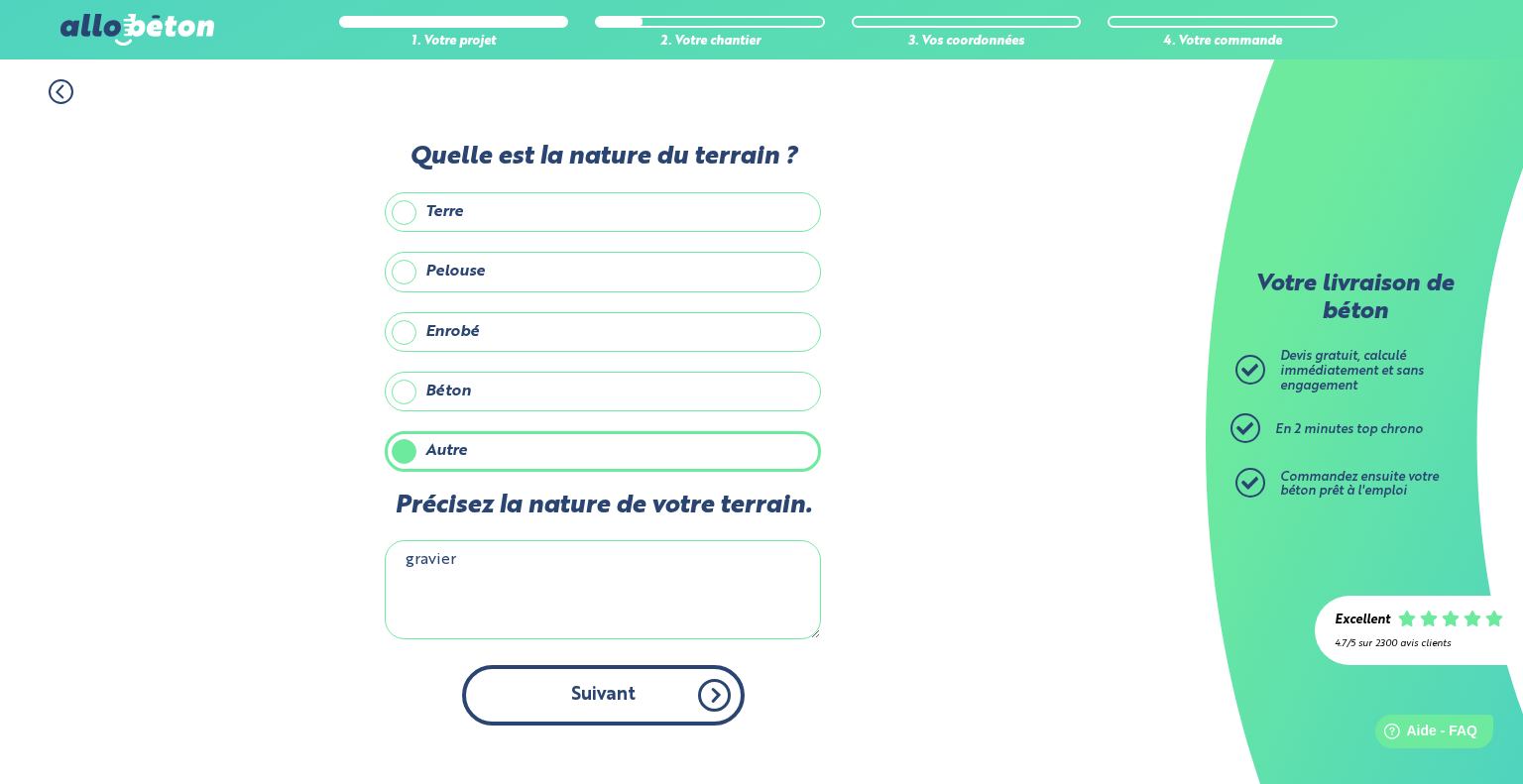 type on "gravier" 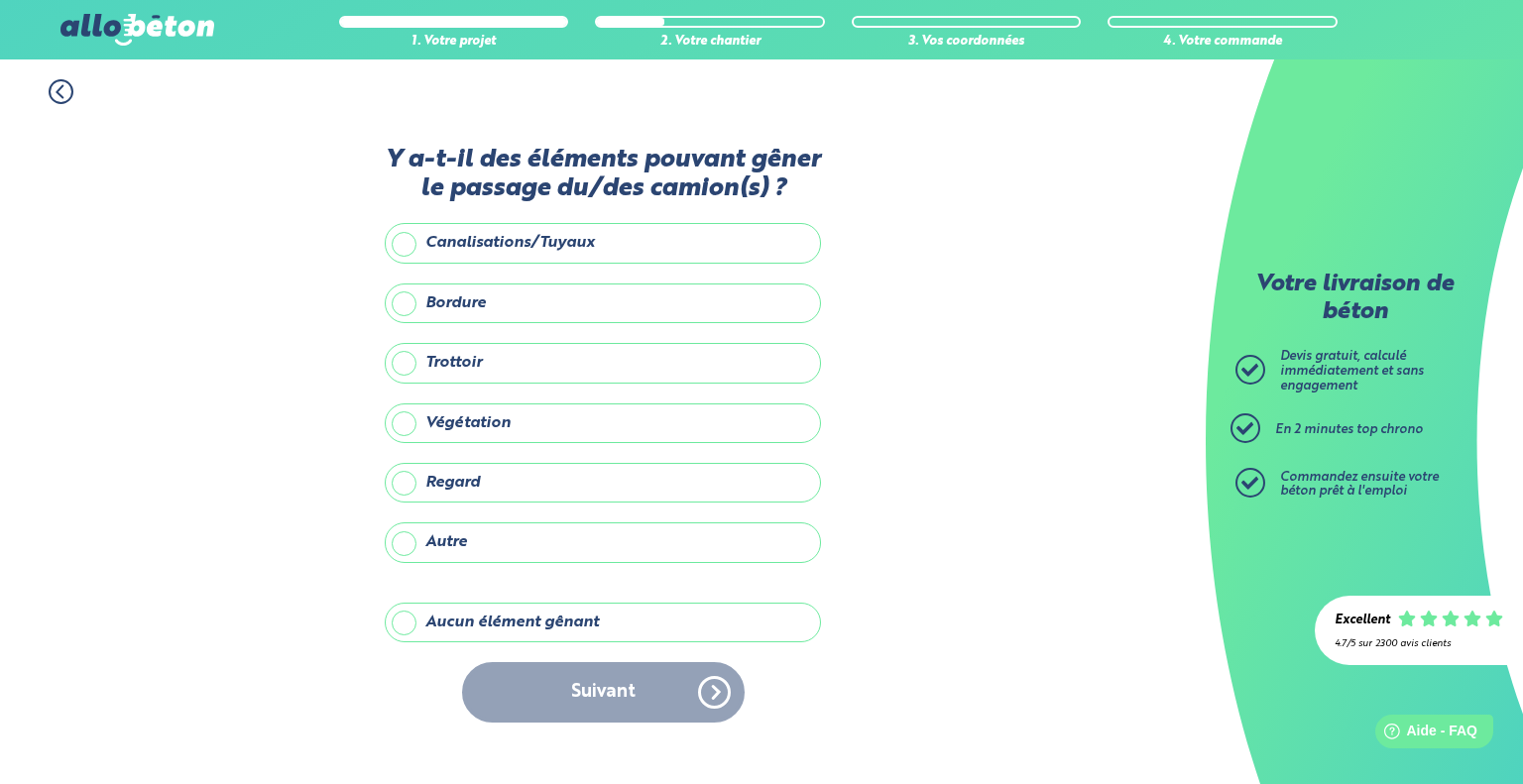 click on "Aucun élément gênant" at bounding box center [603, 622] 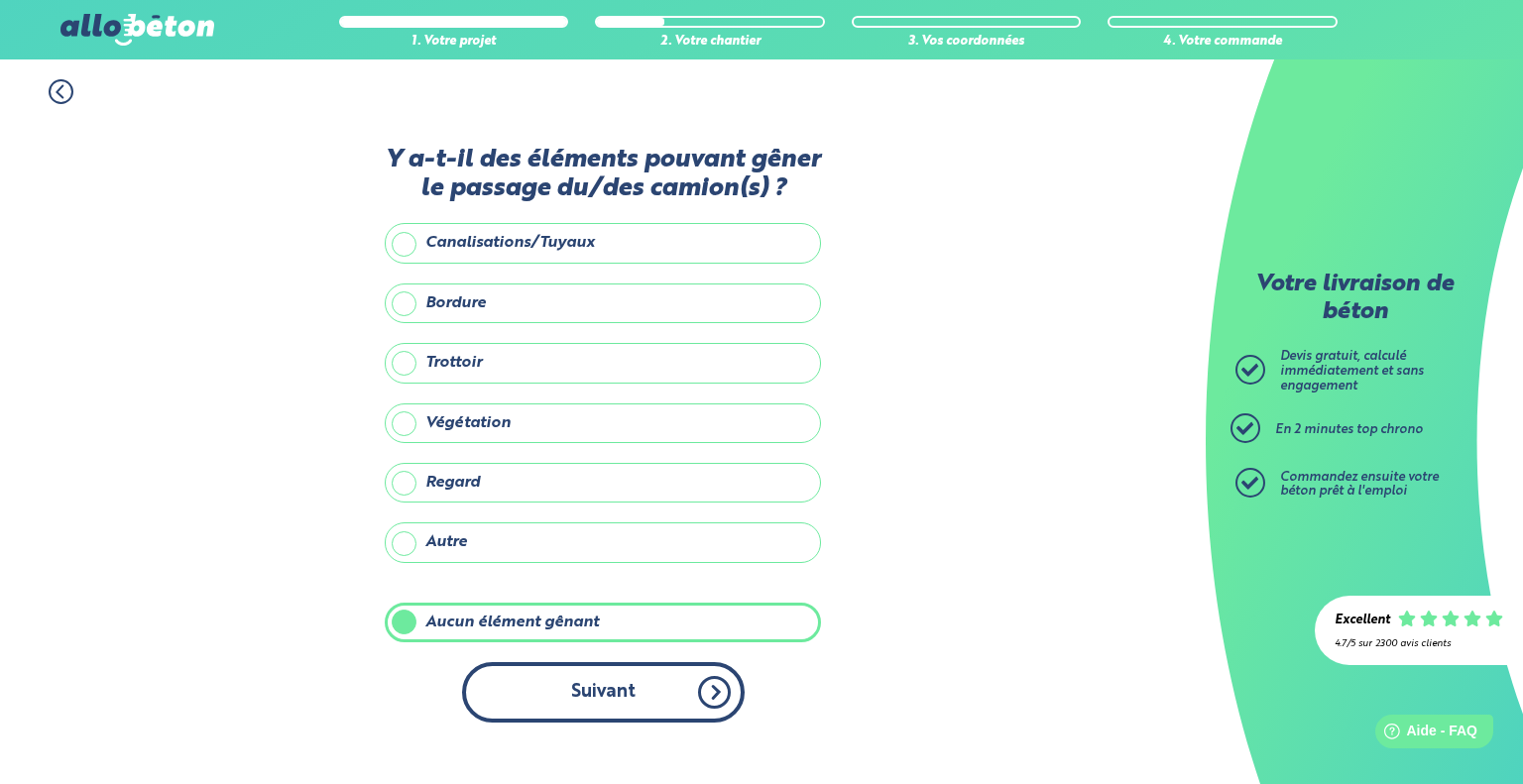 click on "Suivant" at bounding box center [603, 692] 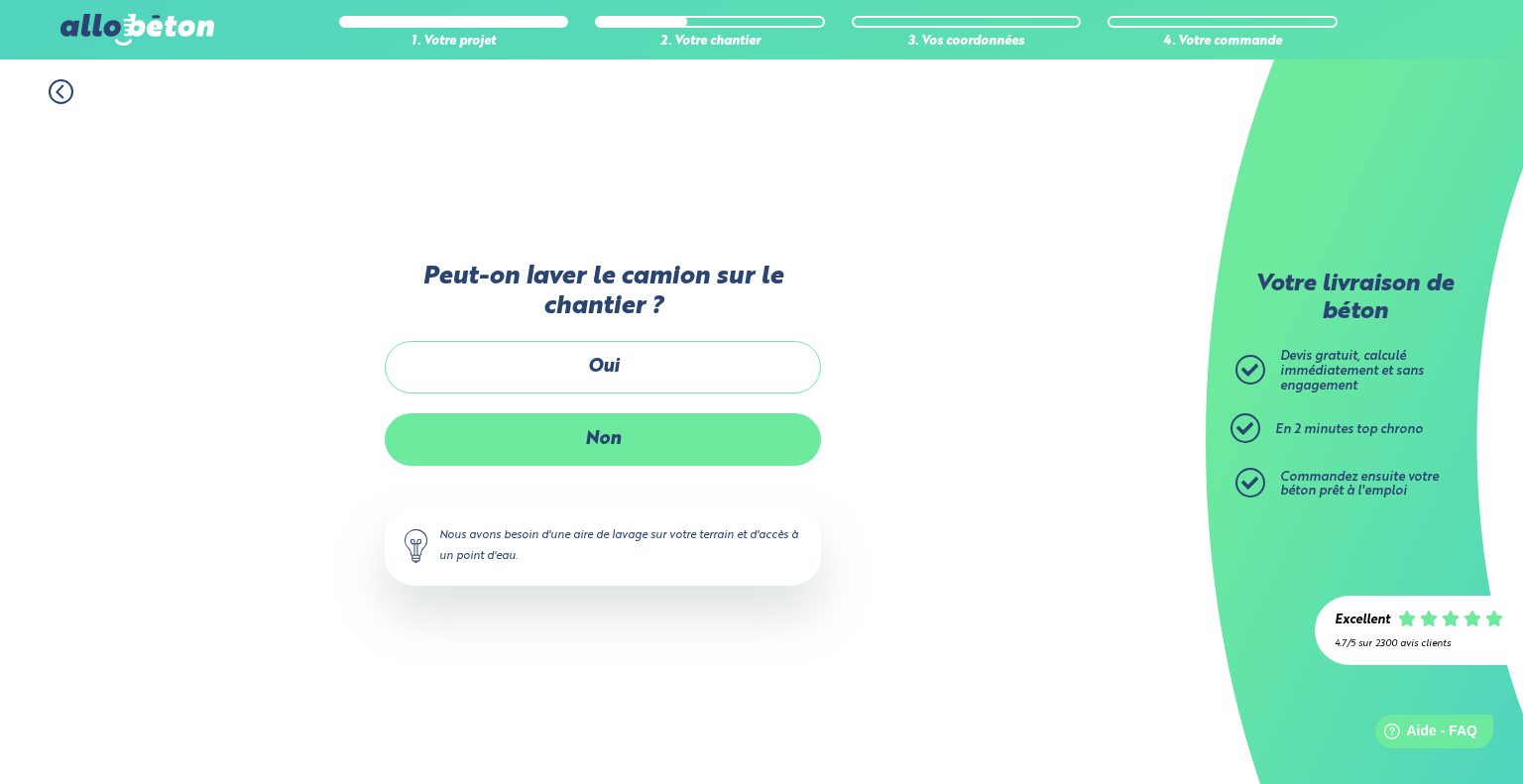 click on "Non" at bounding box center [603, 439] 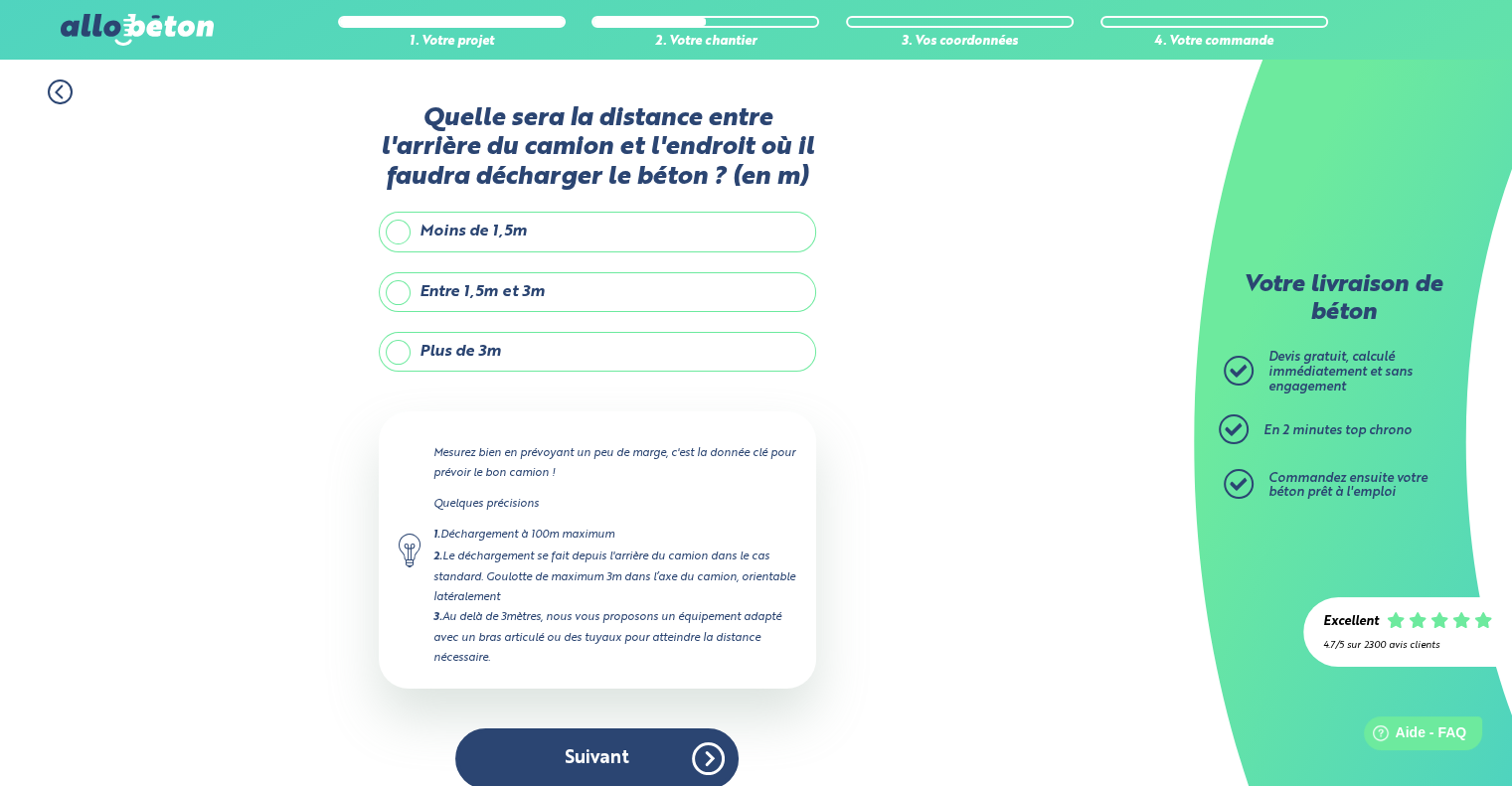 click on "Plus de 3m" at bounding box center [597, 352] 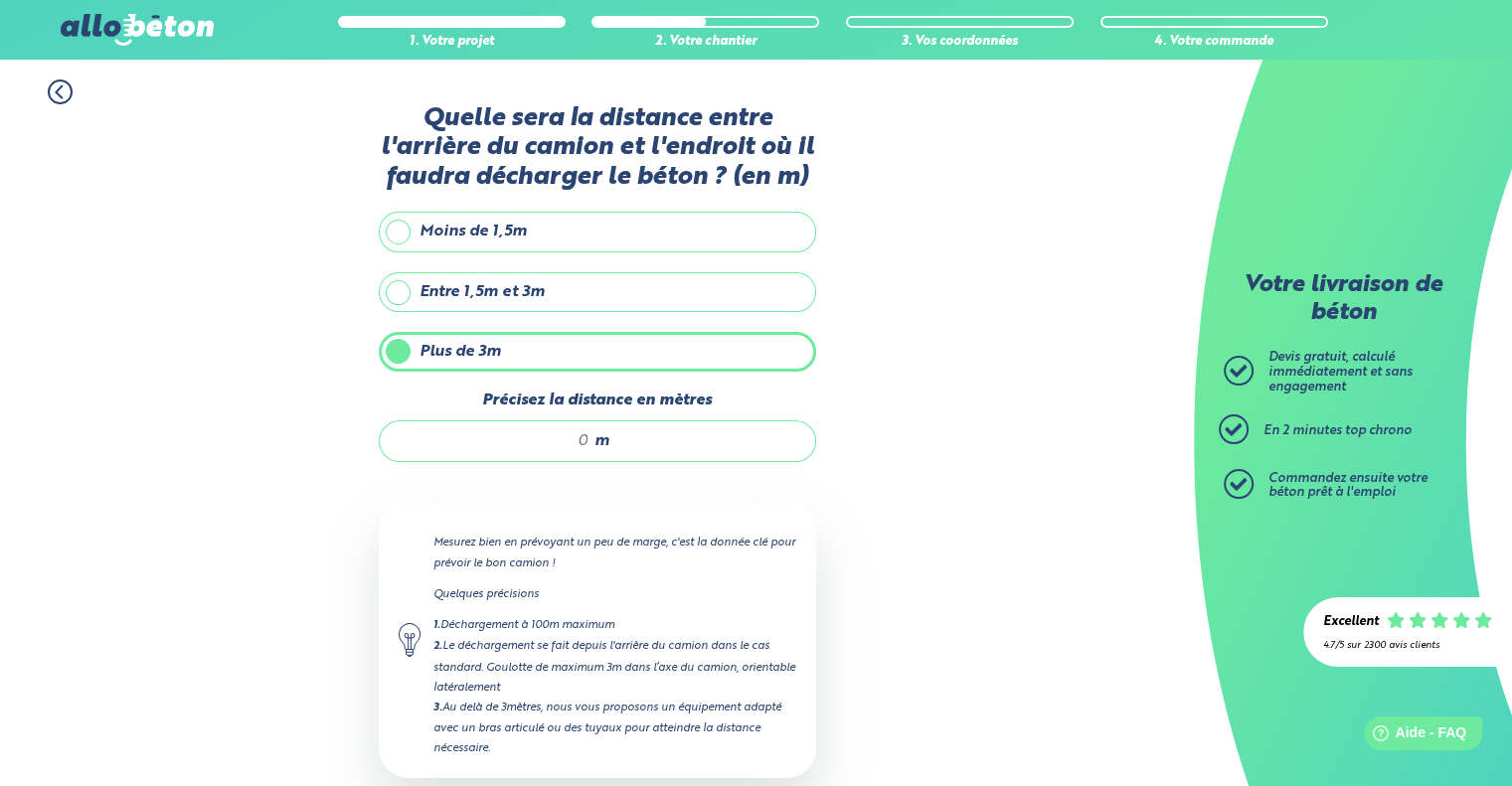 click on "m" at bounding box center (601, 441) 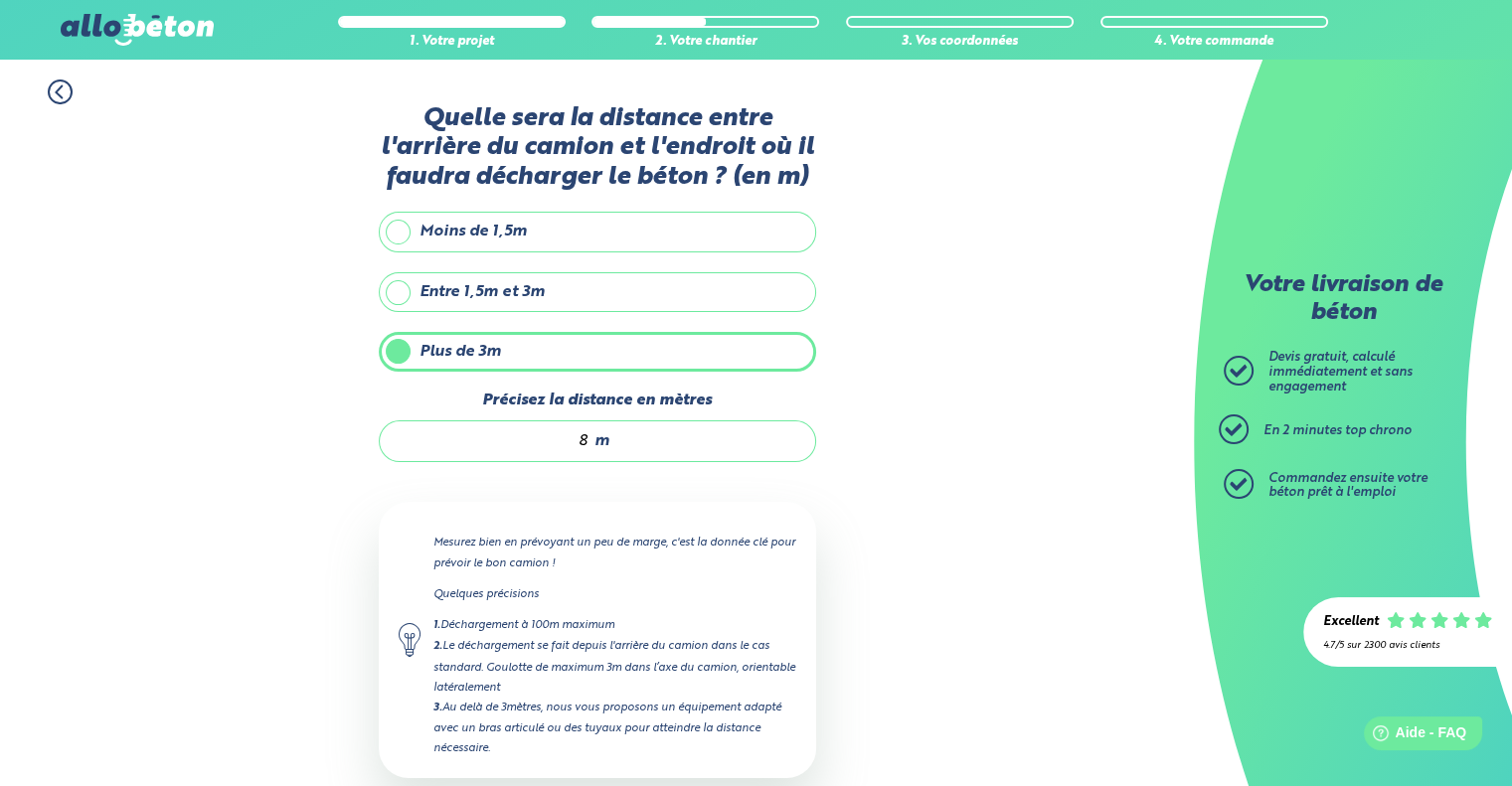 type on "8" 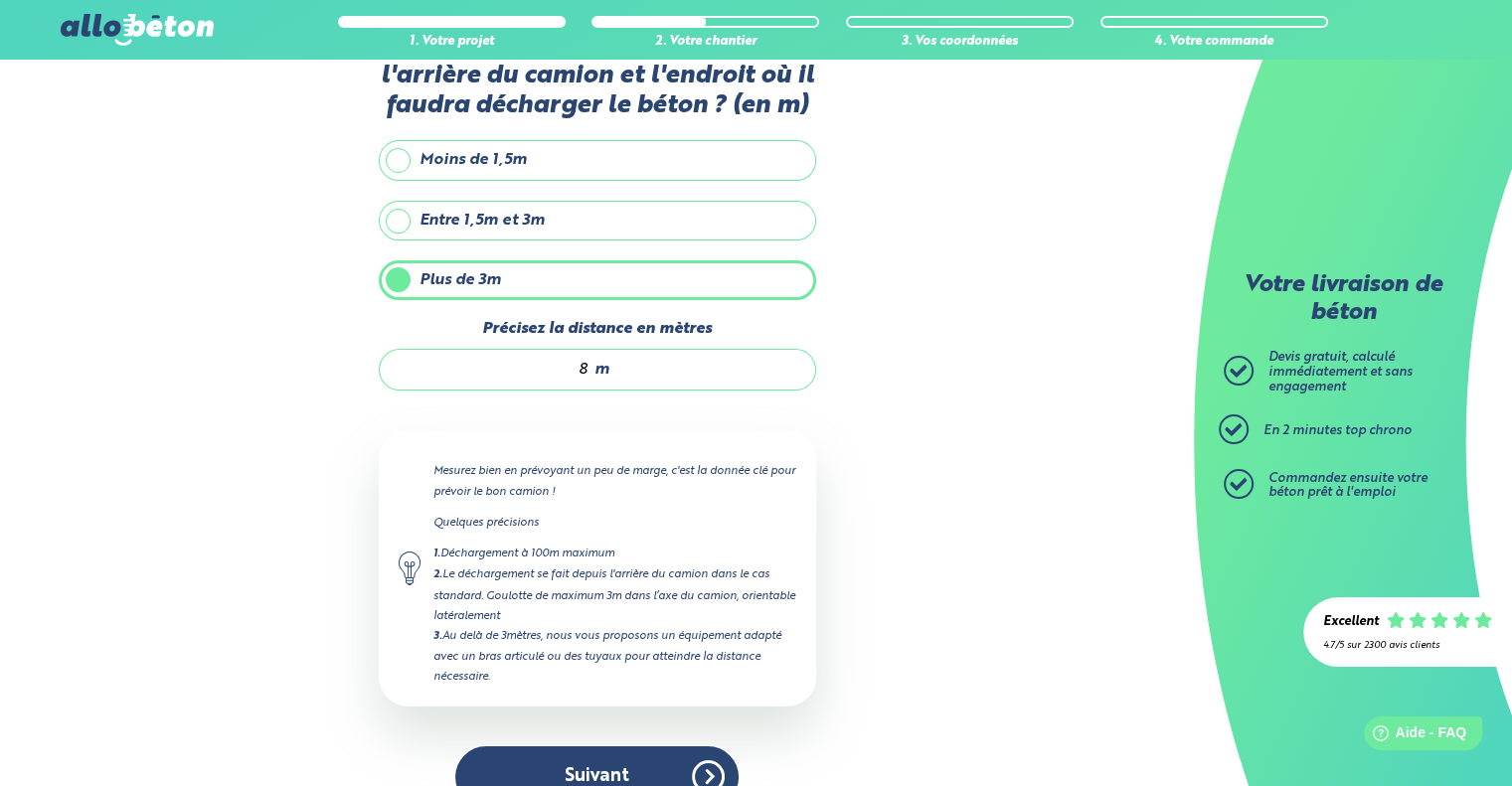 scroll, scrollTop: 107, scrollLeft: 0, axis: vertical 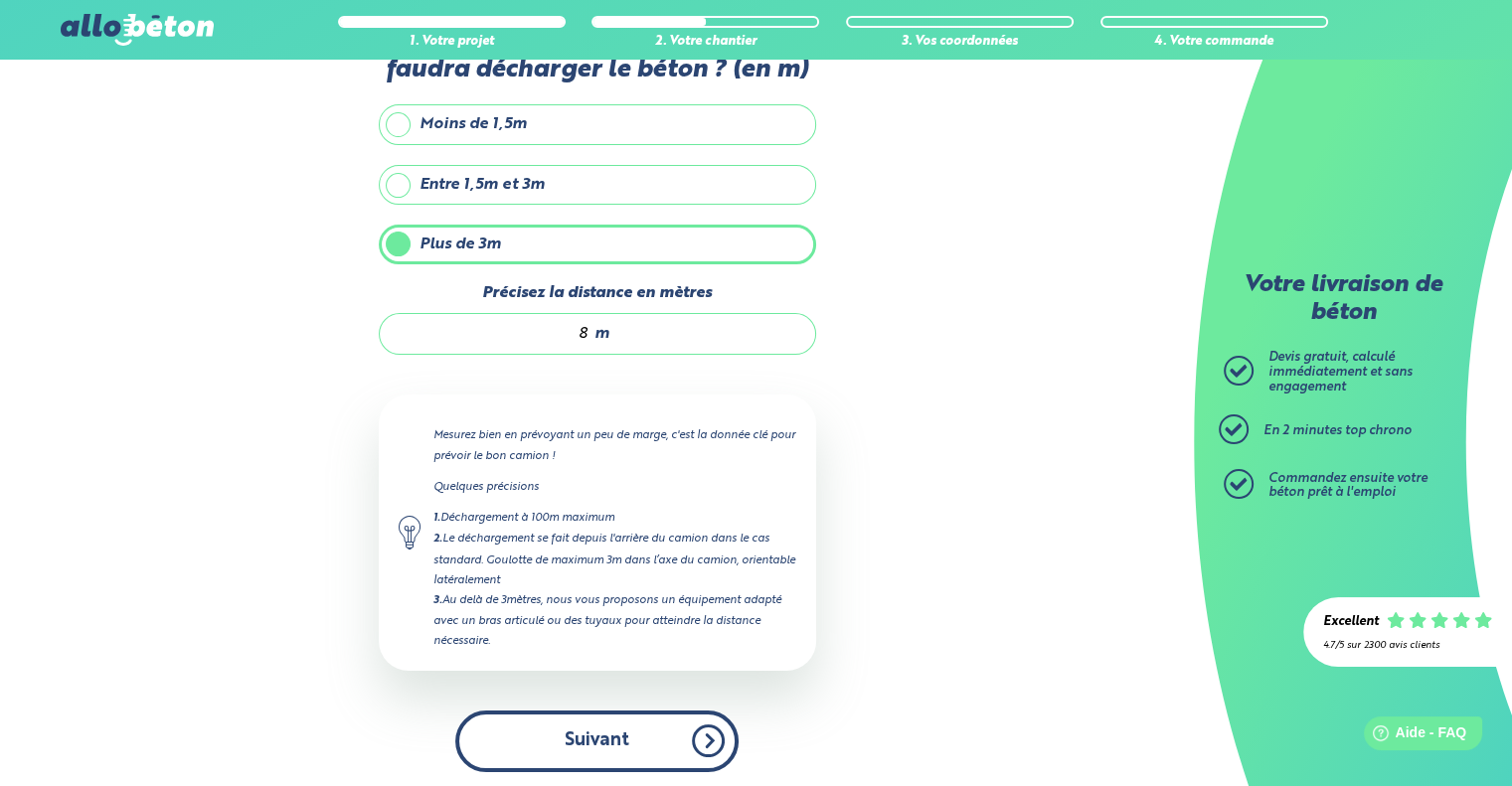 click on "Suivant" at bounding box center [596, 740] 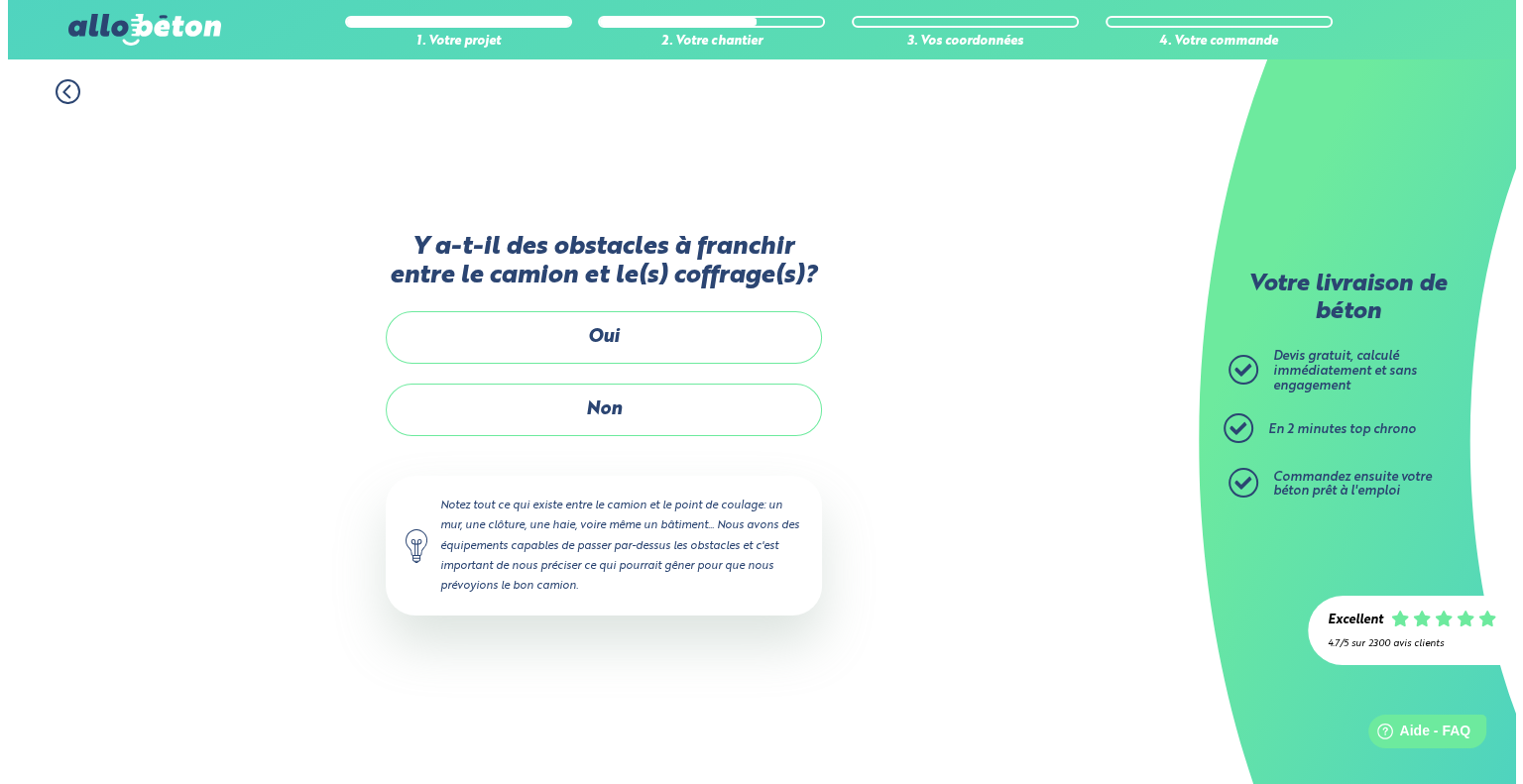 scroll, scrollTop: 0, scrollLeft: 0, axis: both 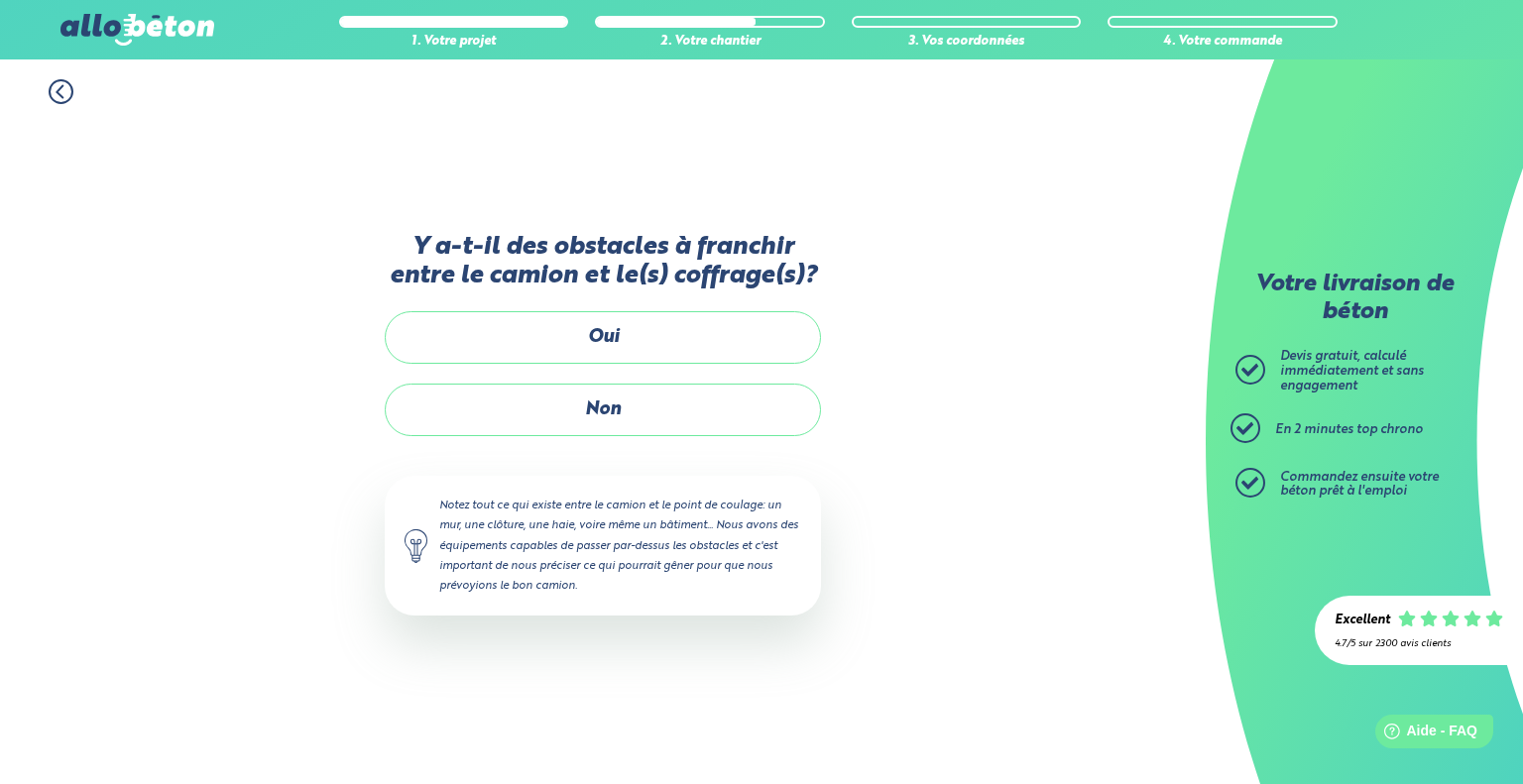 drag, startPoint x: 516, startPoint y: 235, endPoint x: 522, endPoint y: 246, distance: 12.529964 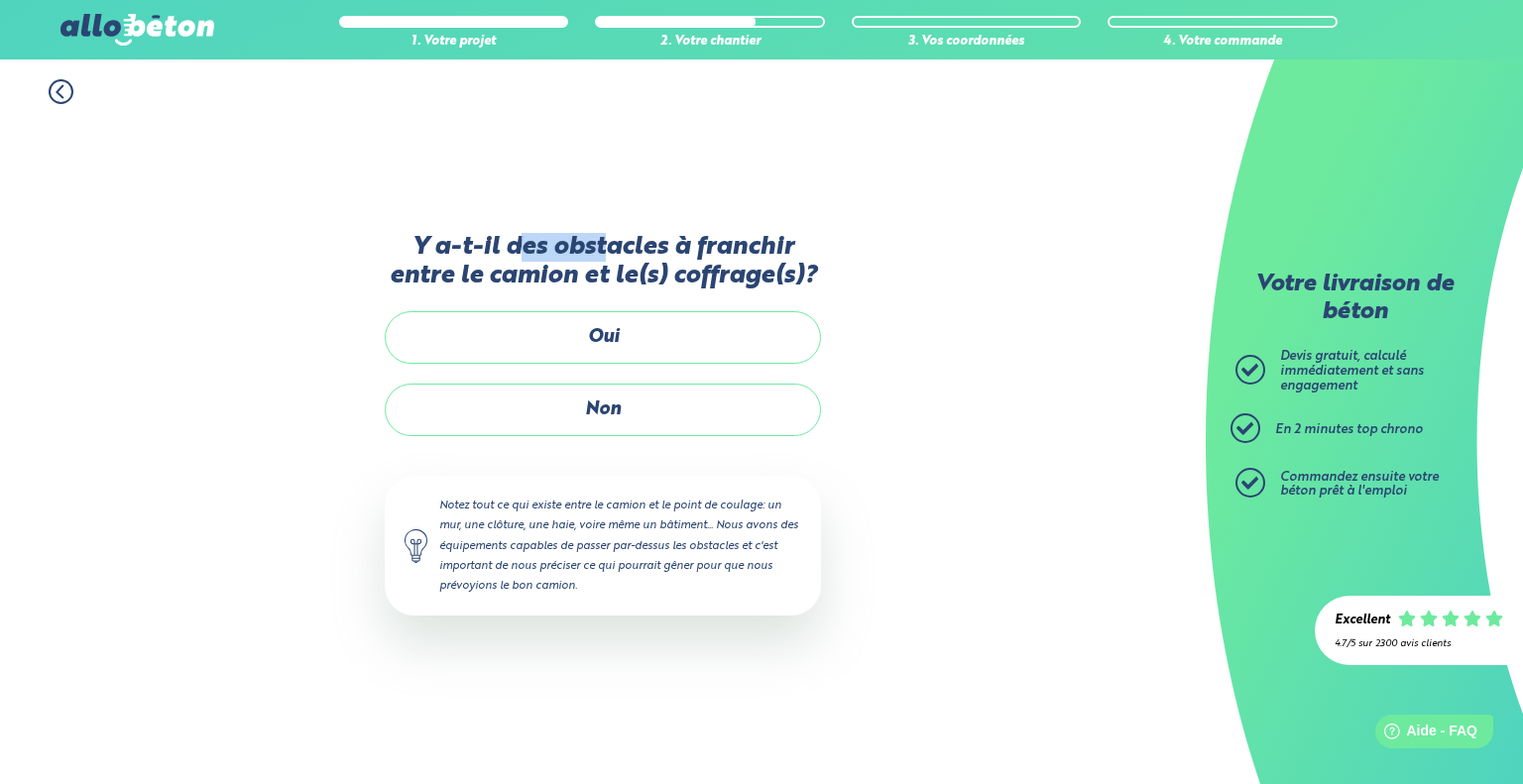 drag, startPoint x: 522, startPoint y: 256, endPoint x: 600, endPoint y: 257, distance: 78.00641 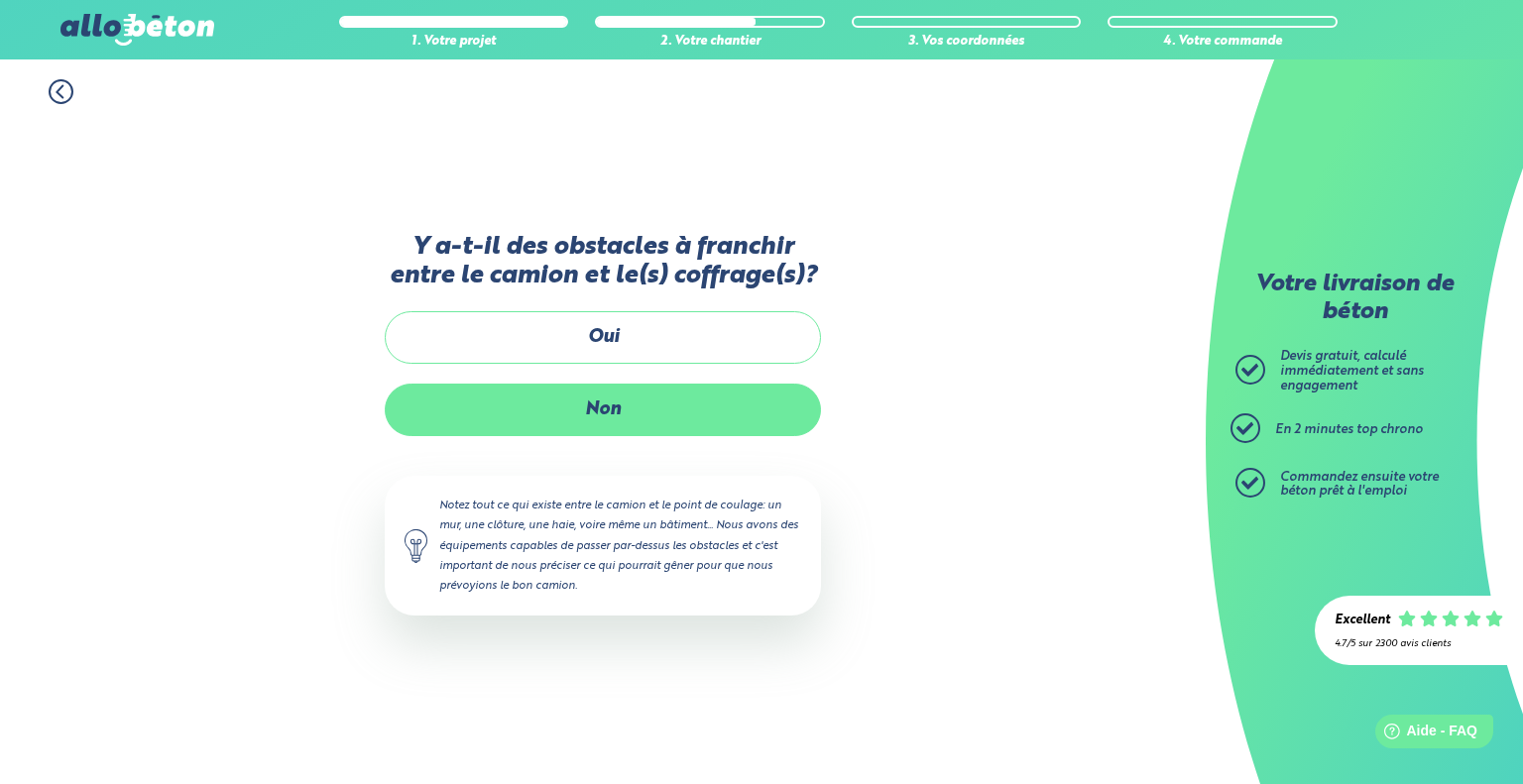 click on "Non" at bounding box center [603, 409] 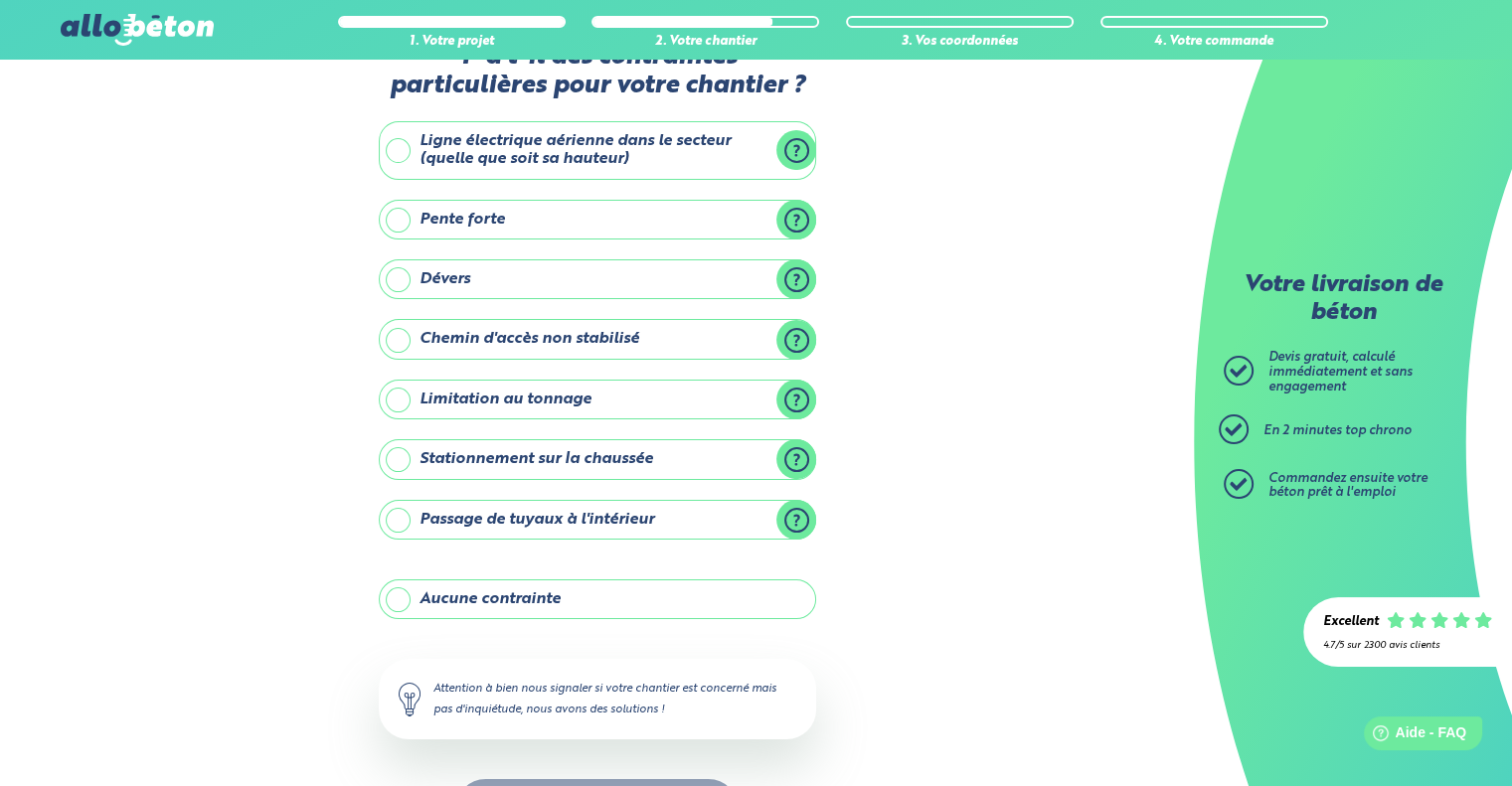 scroll, scrollTop: 131, scrollLeft: 0, axis: vertical 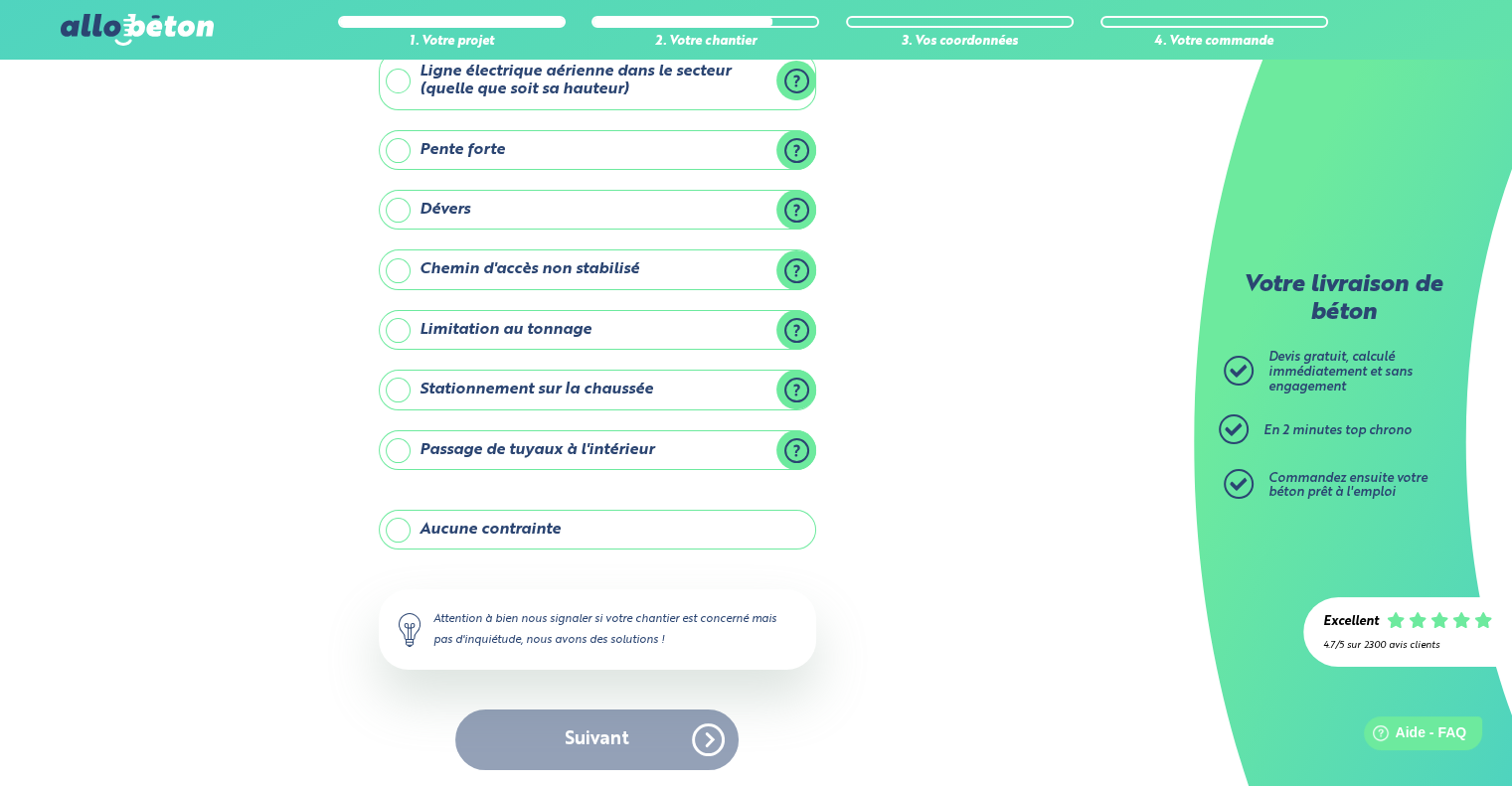 click on "Aucune contrainte" at bounding box center [597, 530] 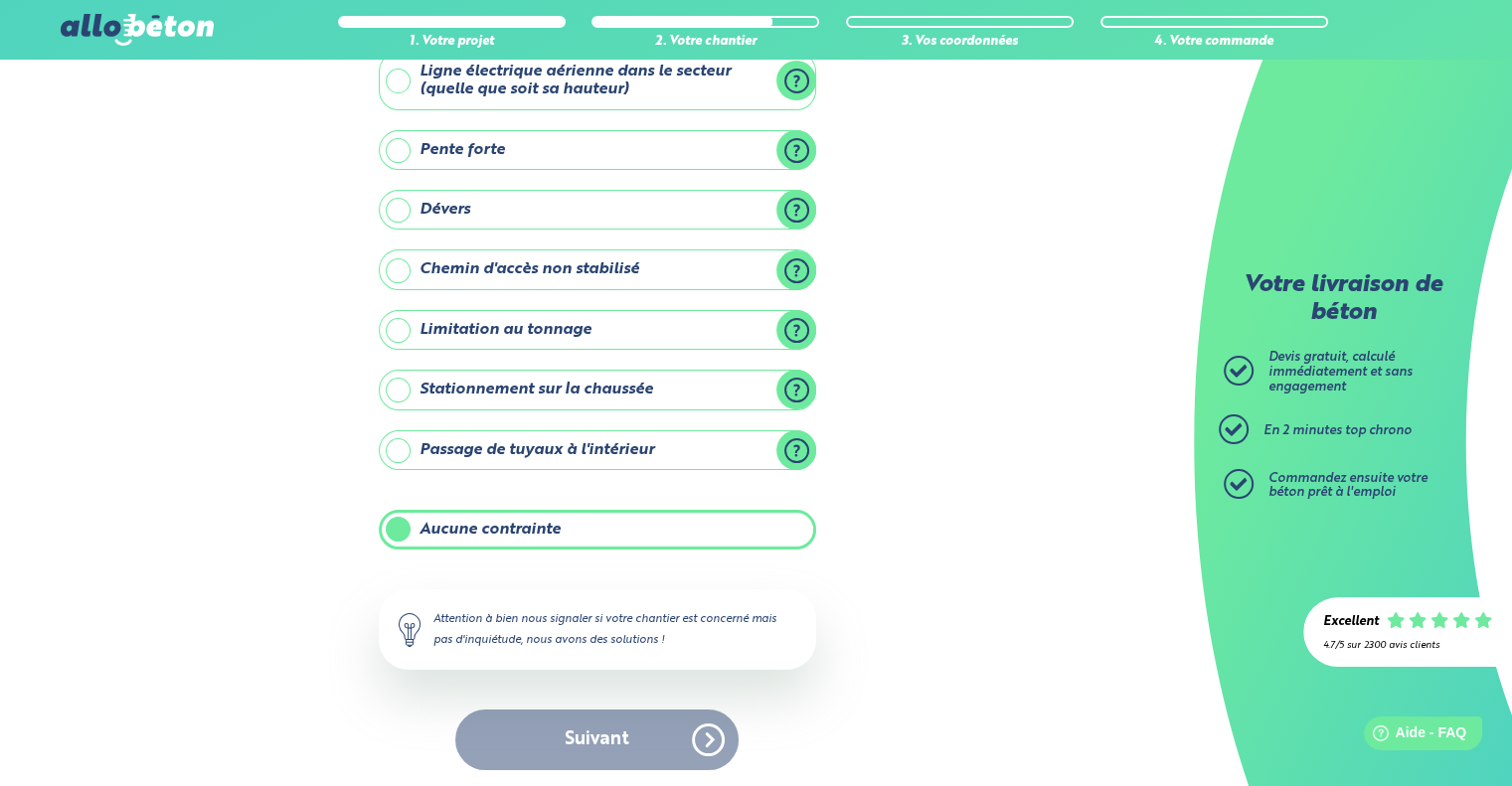scroll, scrollTop: 131, scrollLeft: 0, axis: vertical 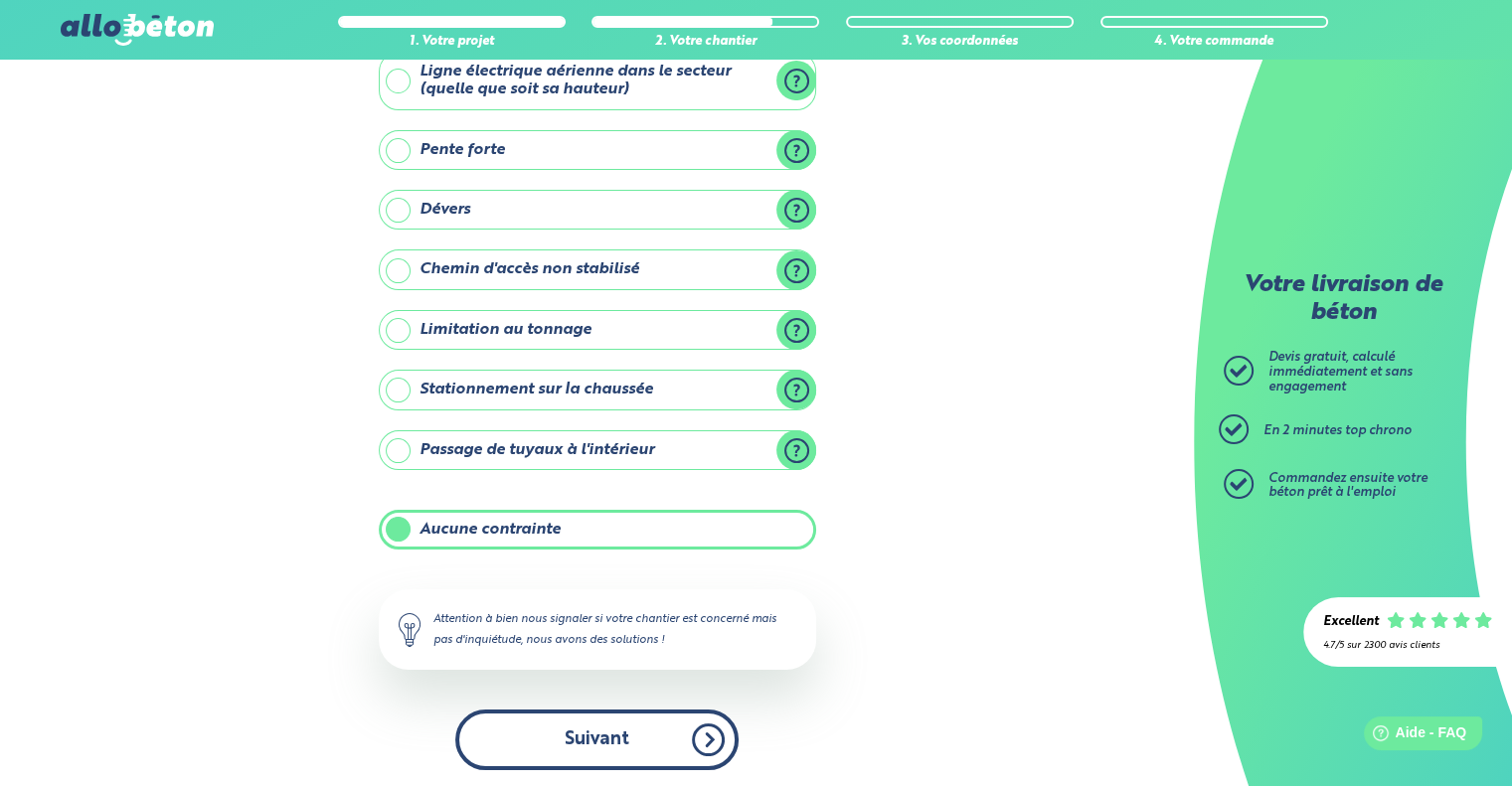 click on "Suivant" at bounding box center (596, 739) 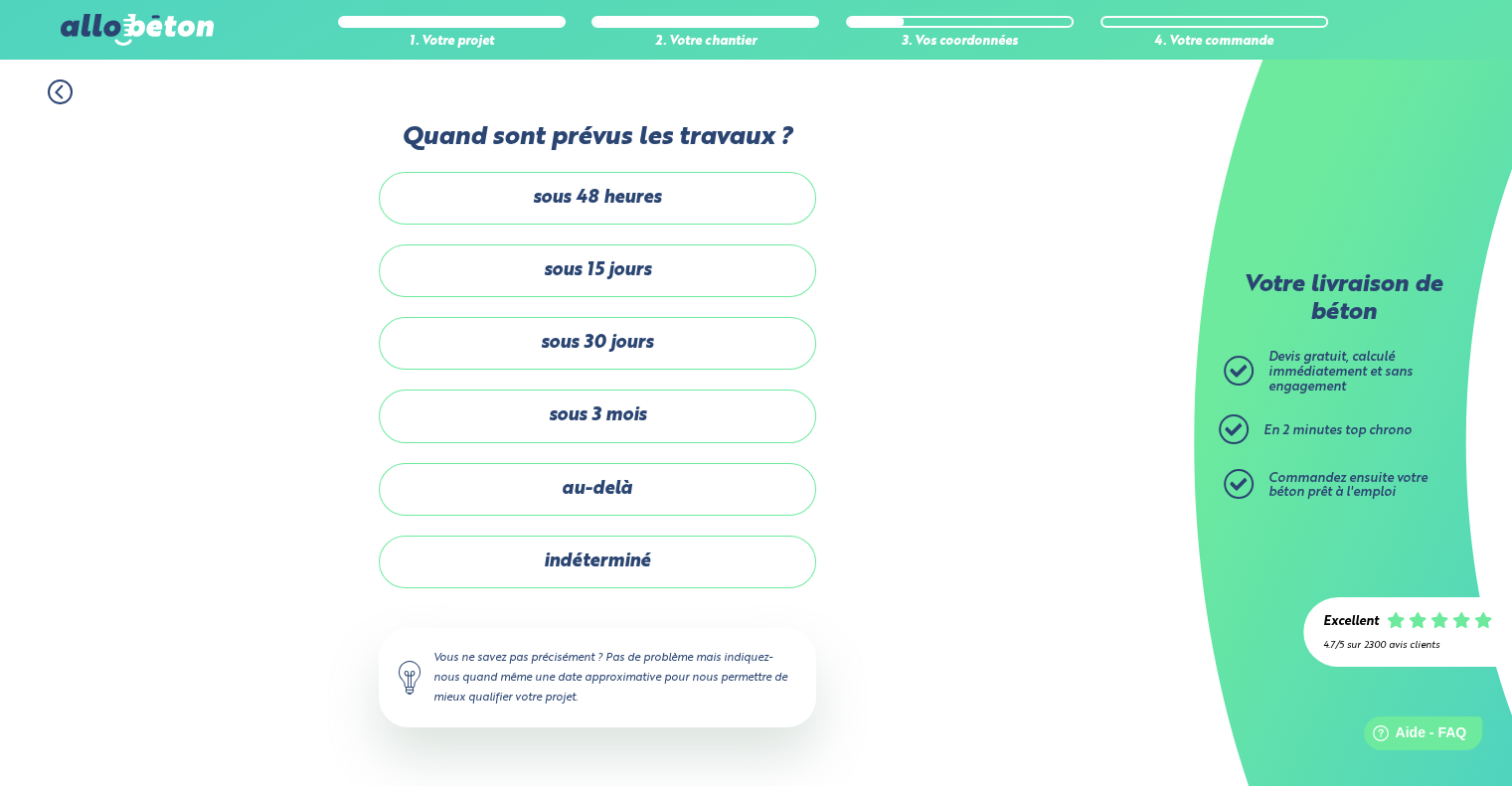 scroll, scrollTop: 0, scrollLeft: 0, axis: both 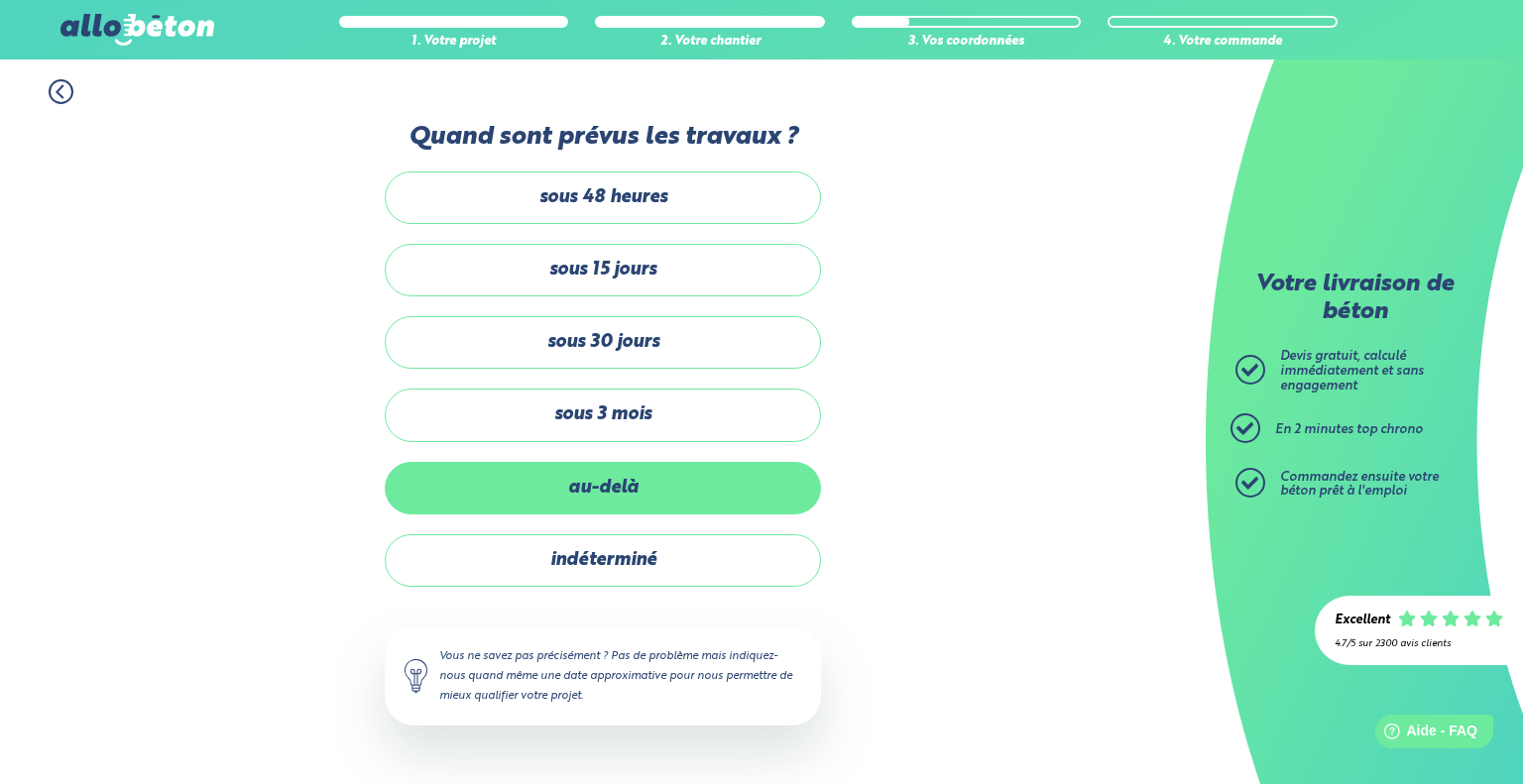 click on "au-delà" at bounding box center [603, 488] 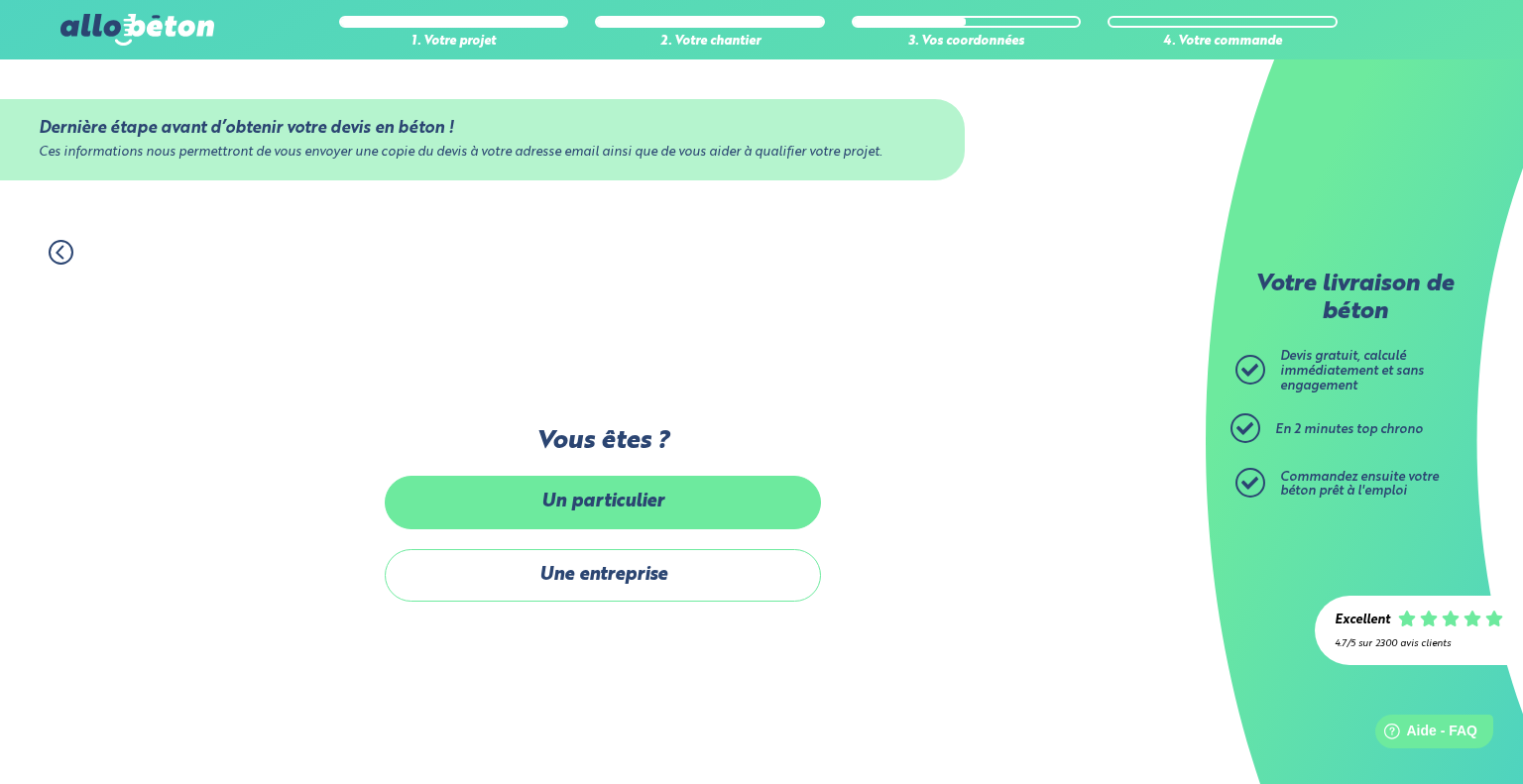 click on "Un particulier" at bounding box center (603, 502) 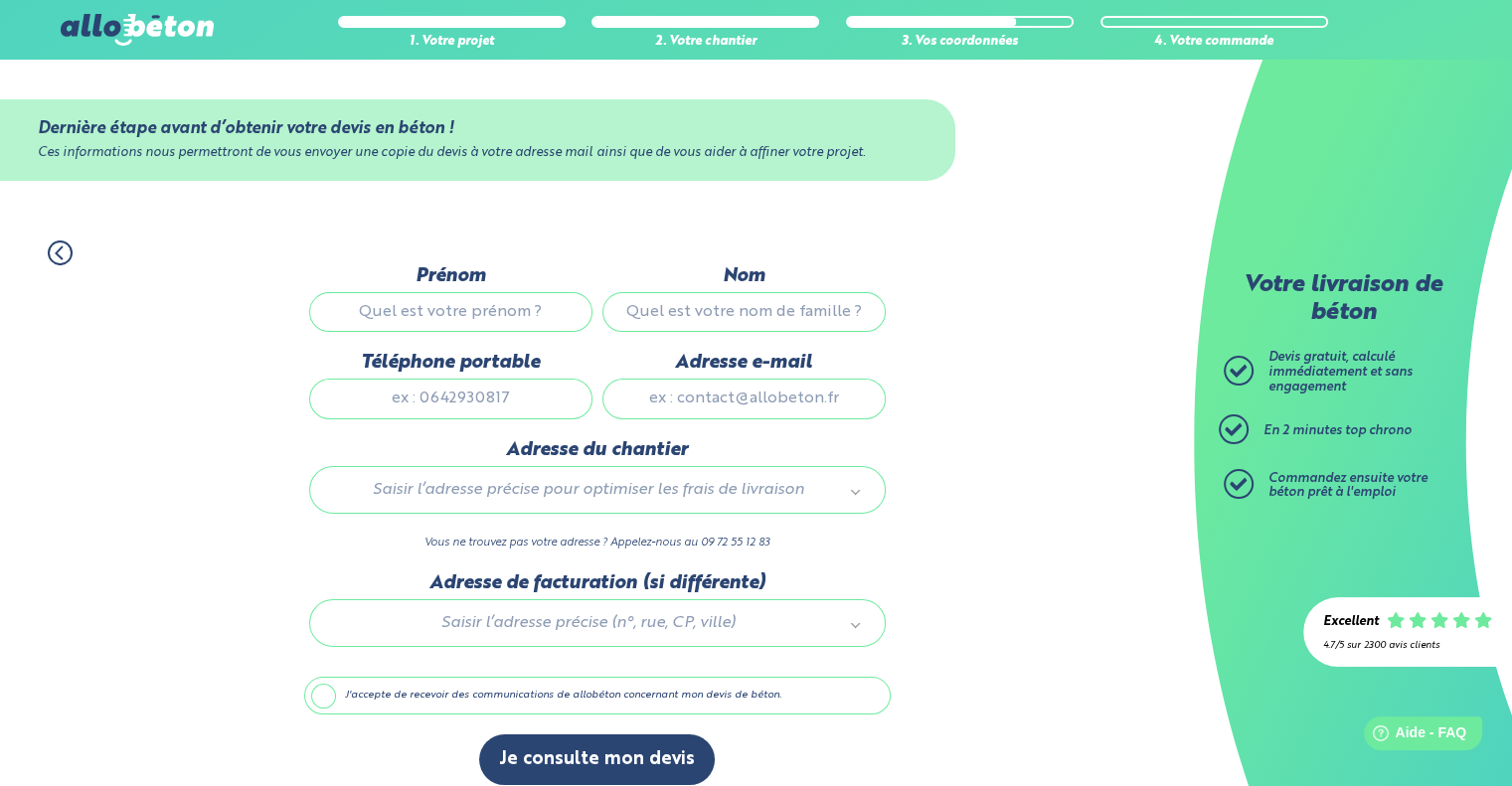 scroll, scrollTop: 16, scrollLeft: 0, axis: vertical 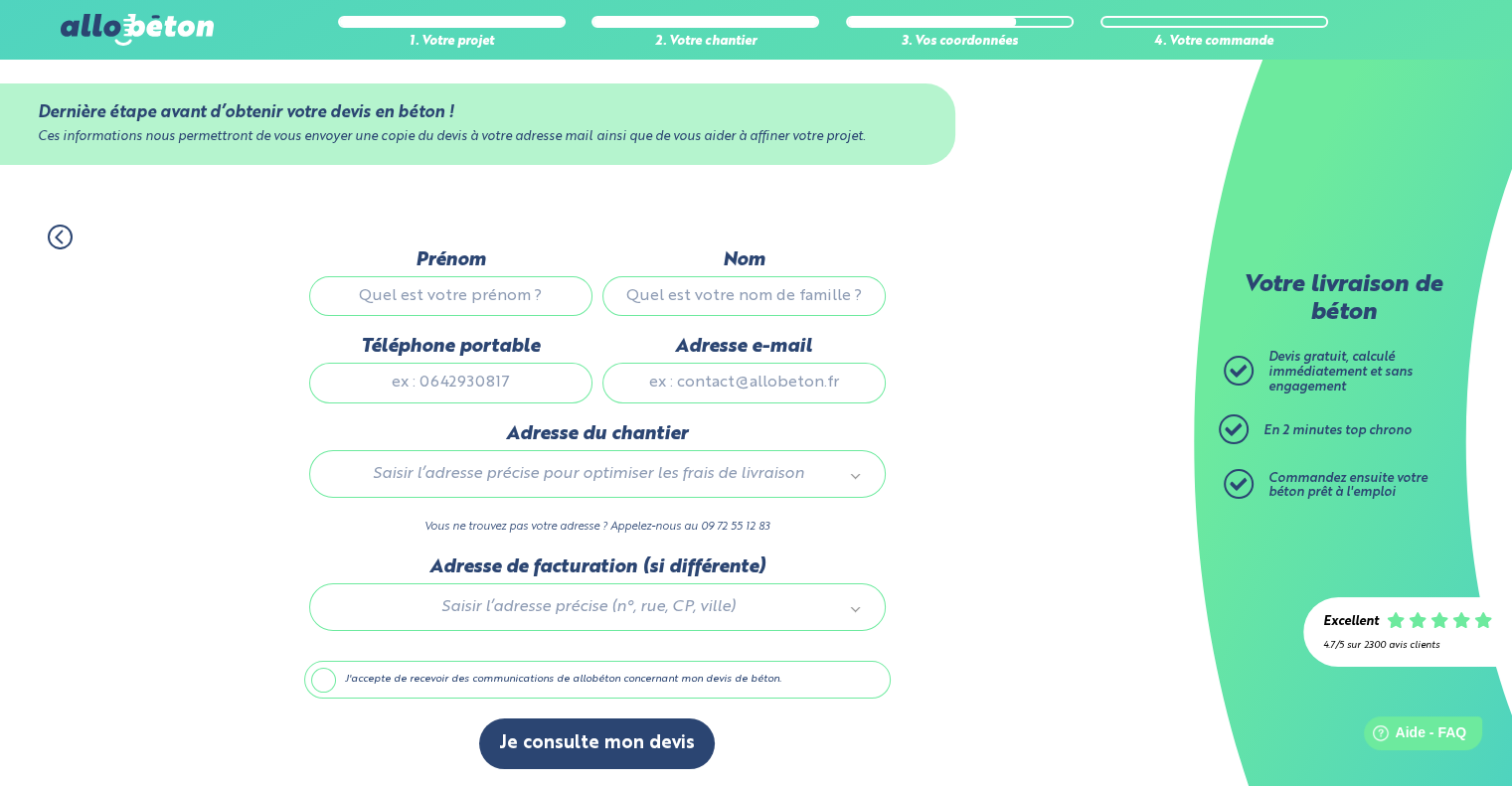 click on "Prénom" at bounding box center (450, 296) 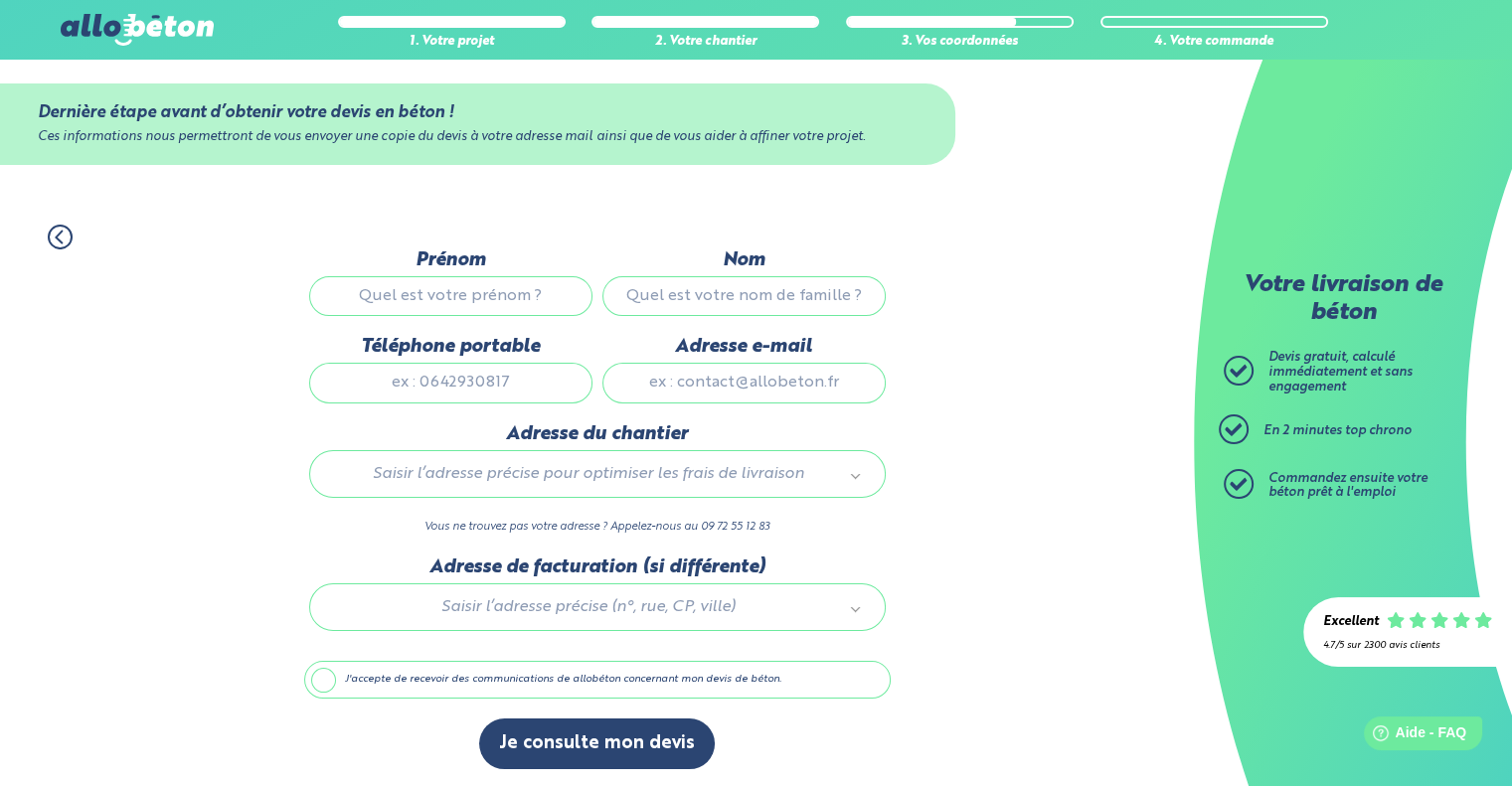 type on "[FIRST]" 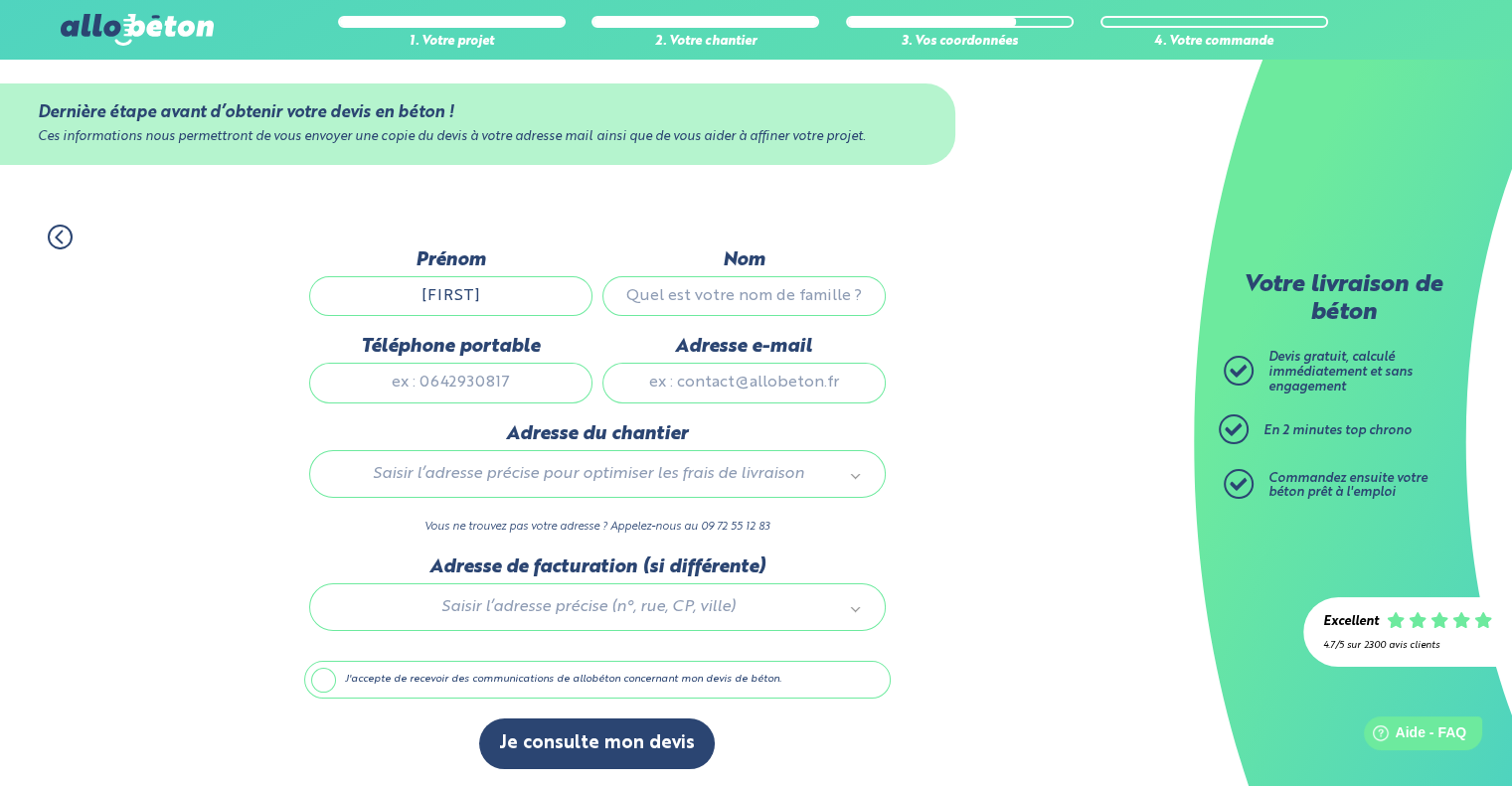 type on "maass" 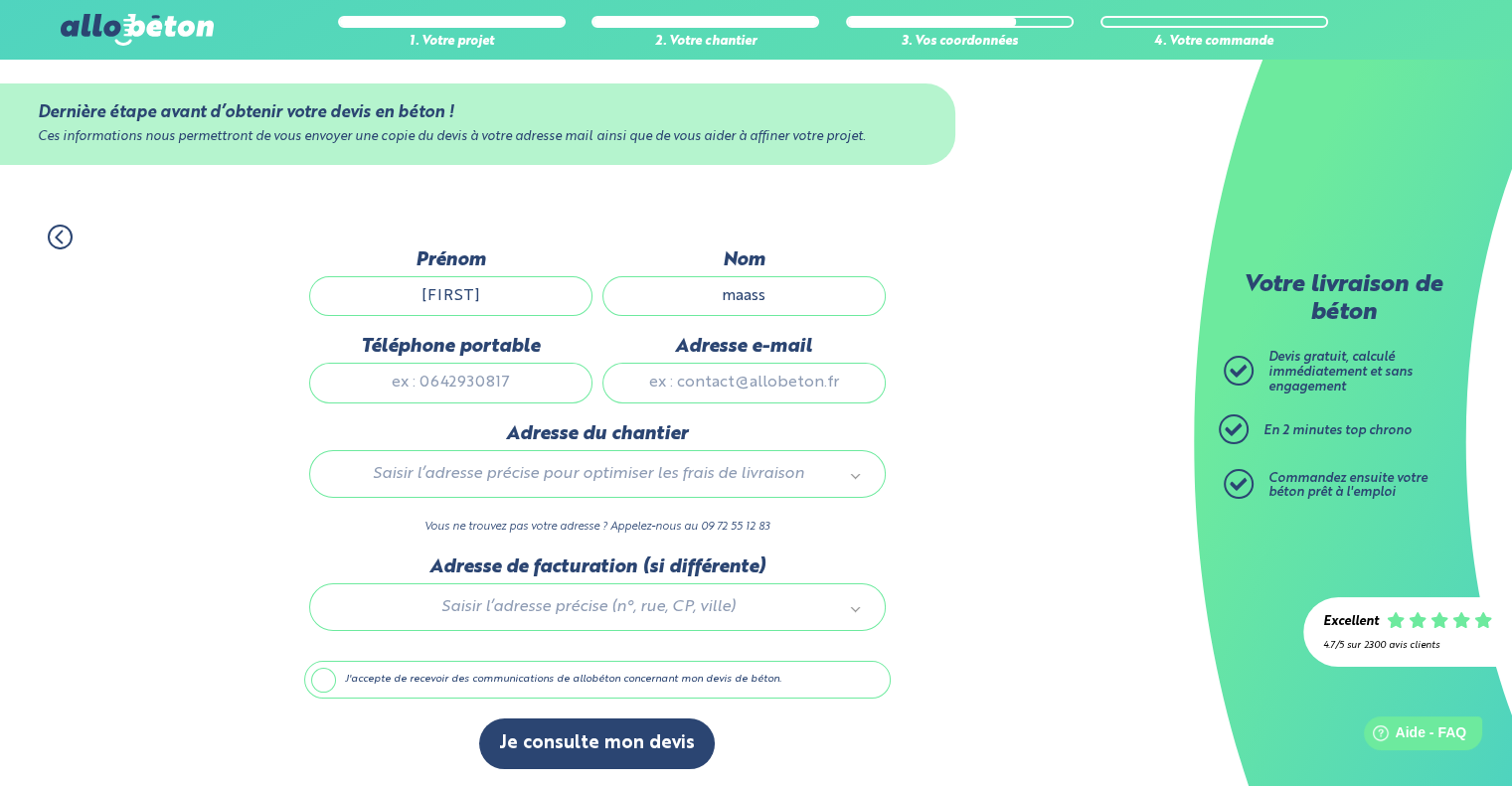 type on "[PHONE]" 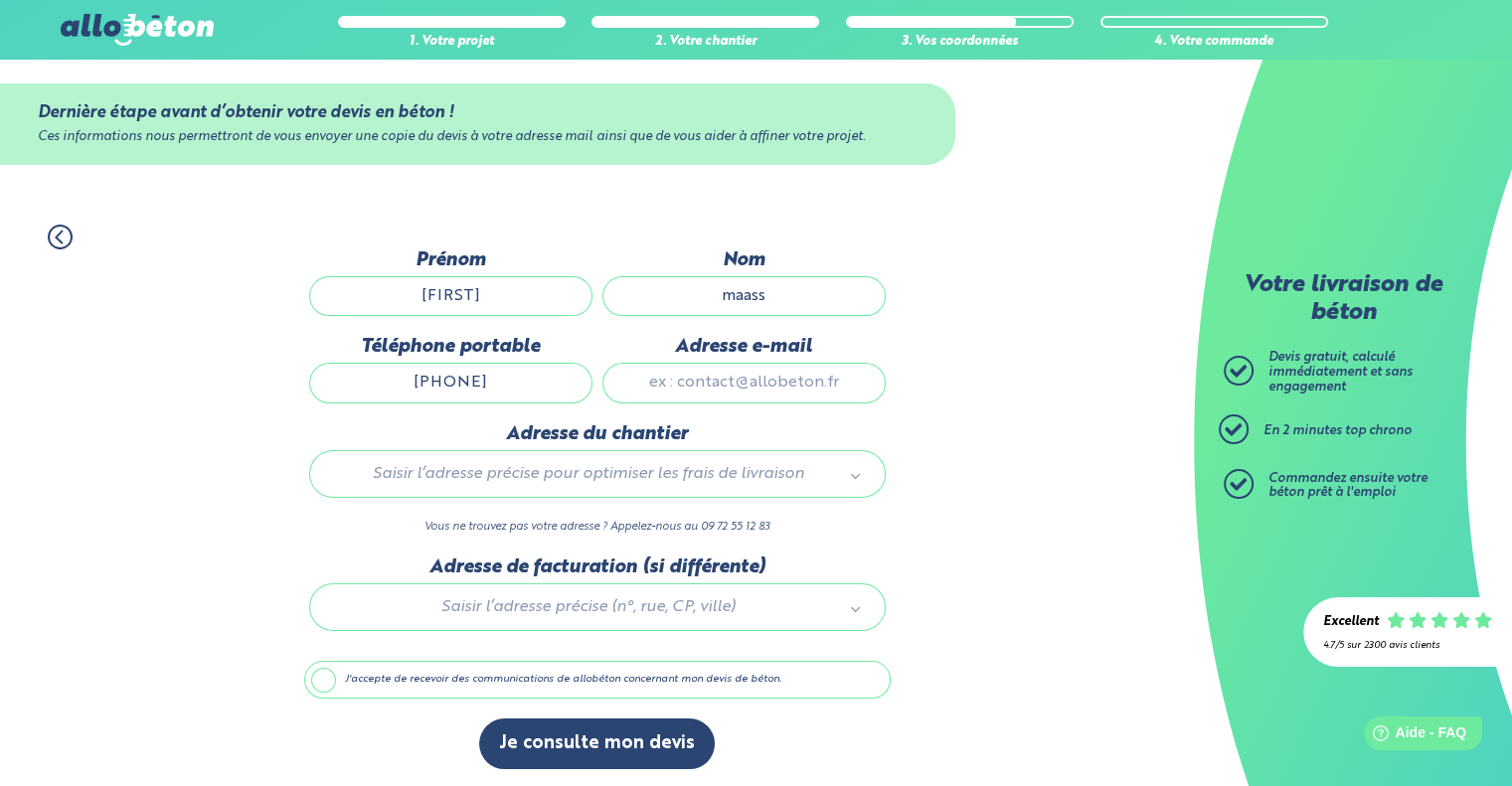 type on "[EMAIL]" 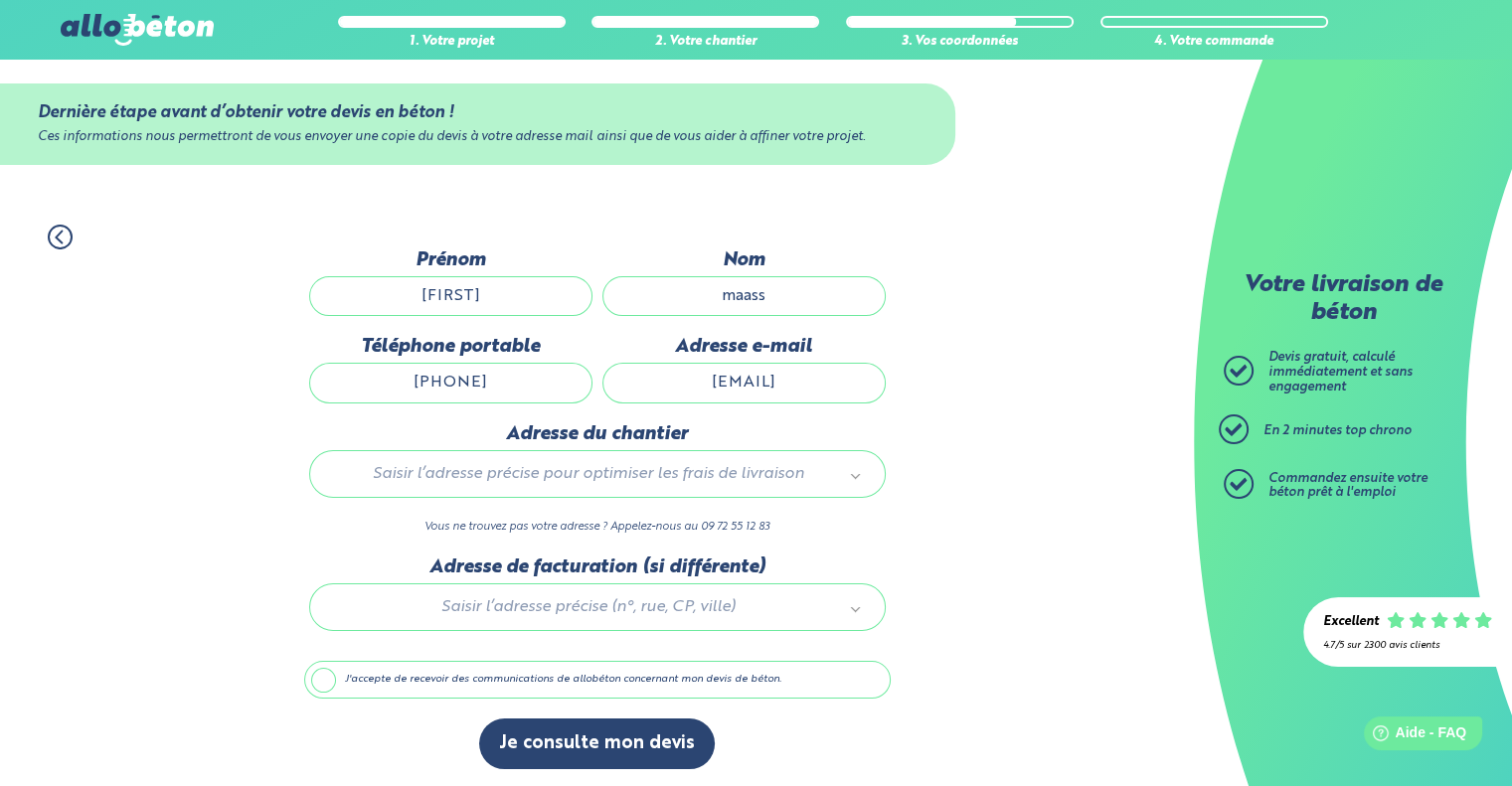 type 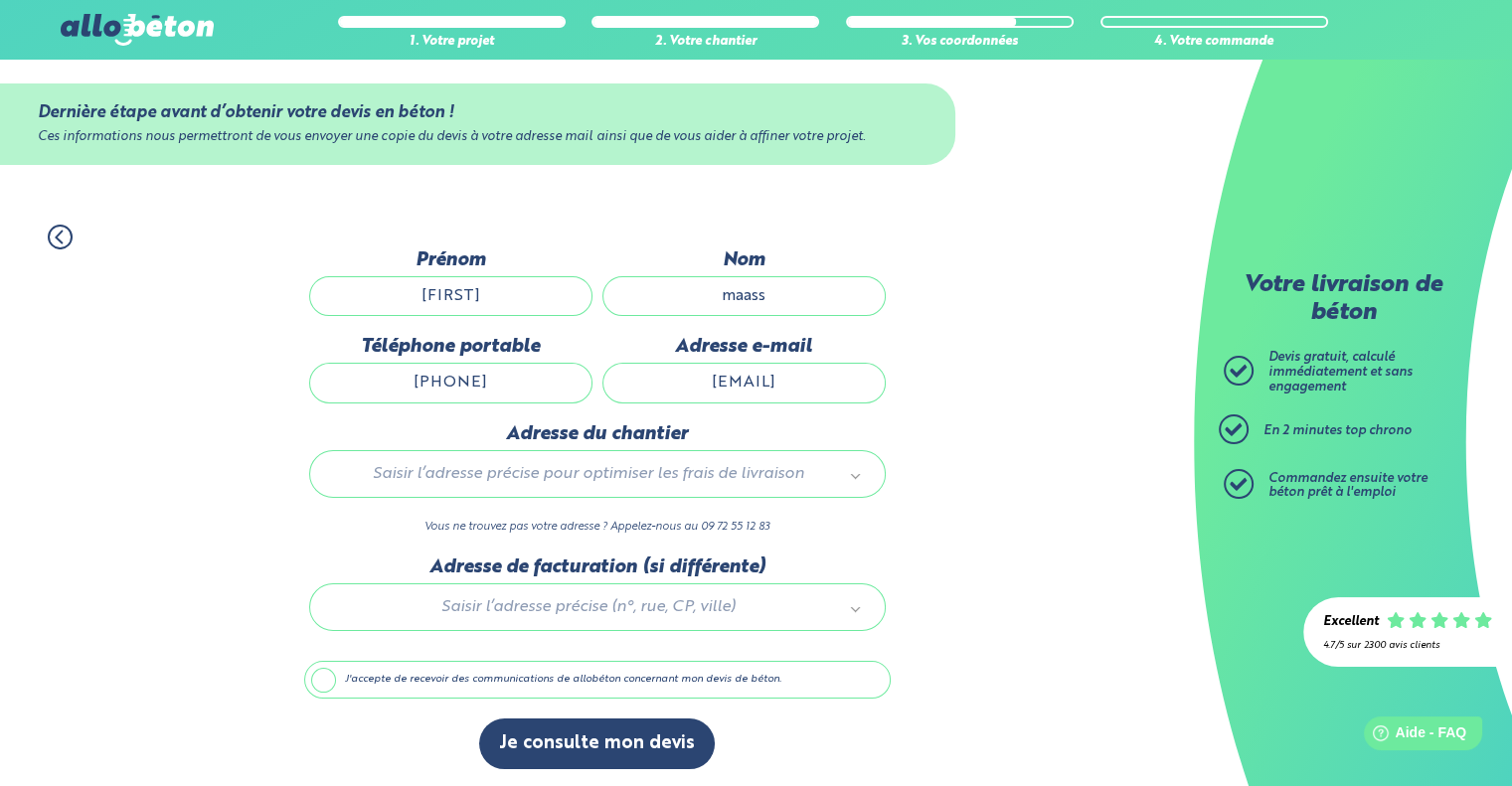click on "[EMAIL]" at bounding box center (744, 383) 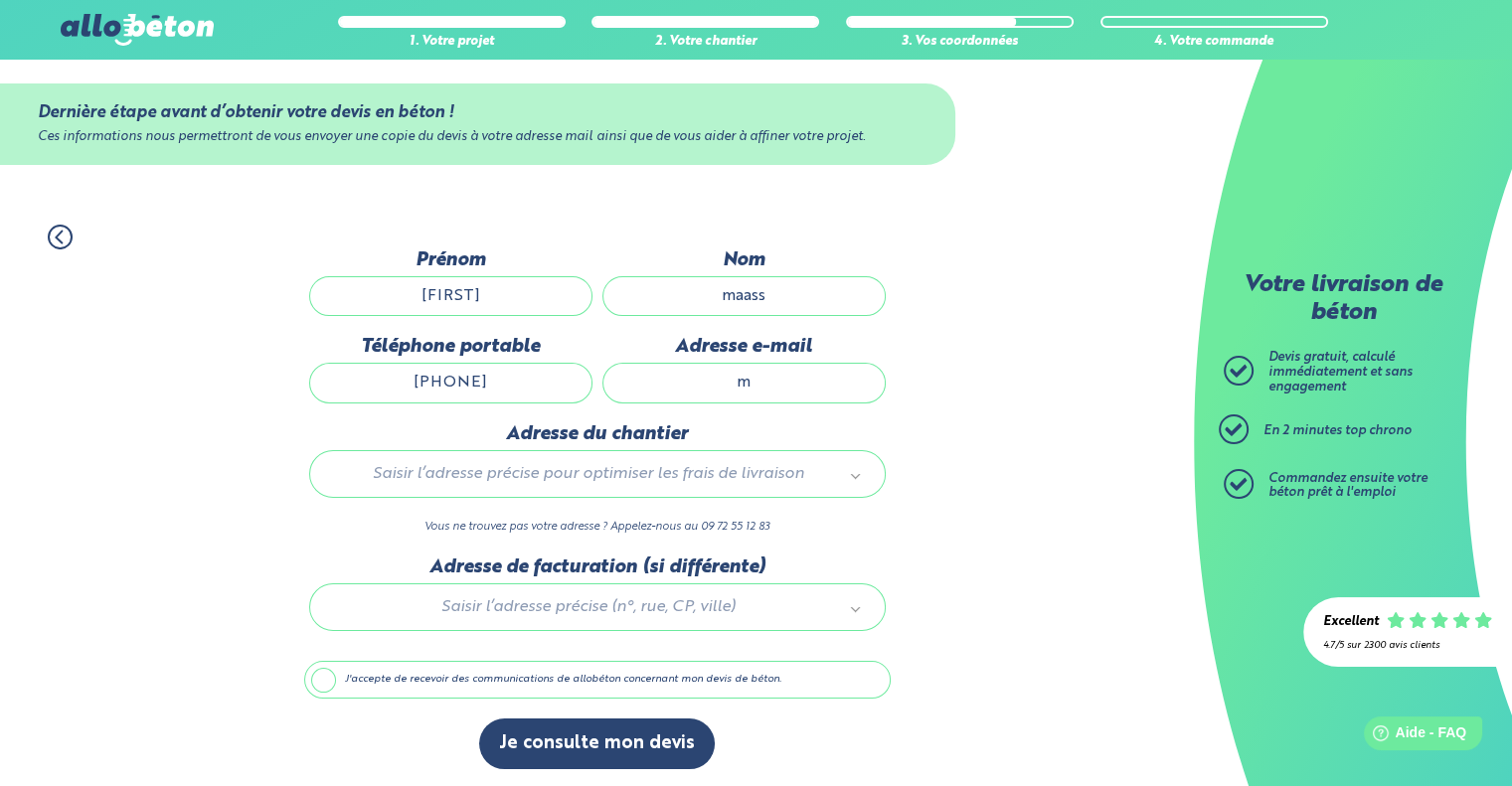 type on "[EMAIL]" 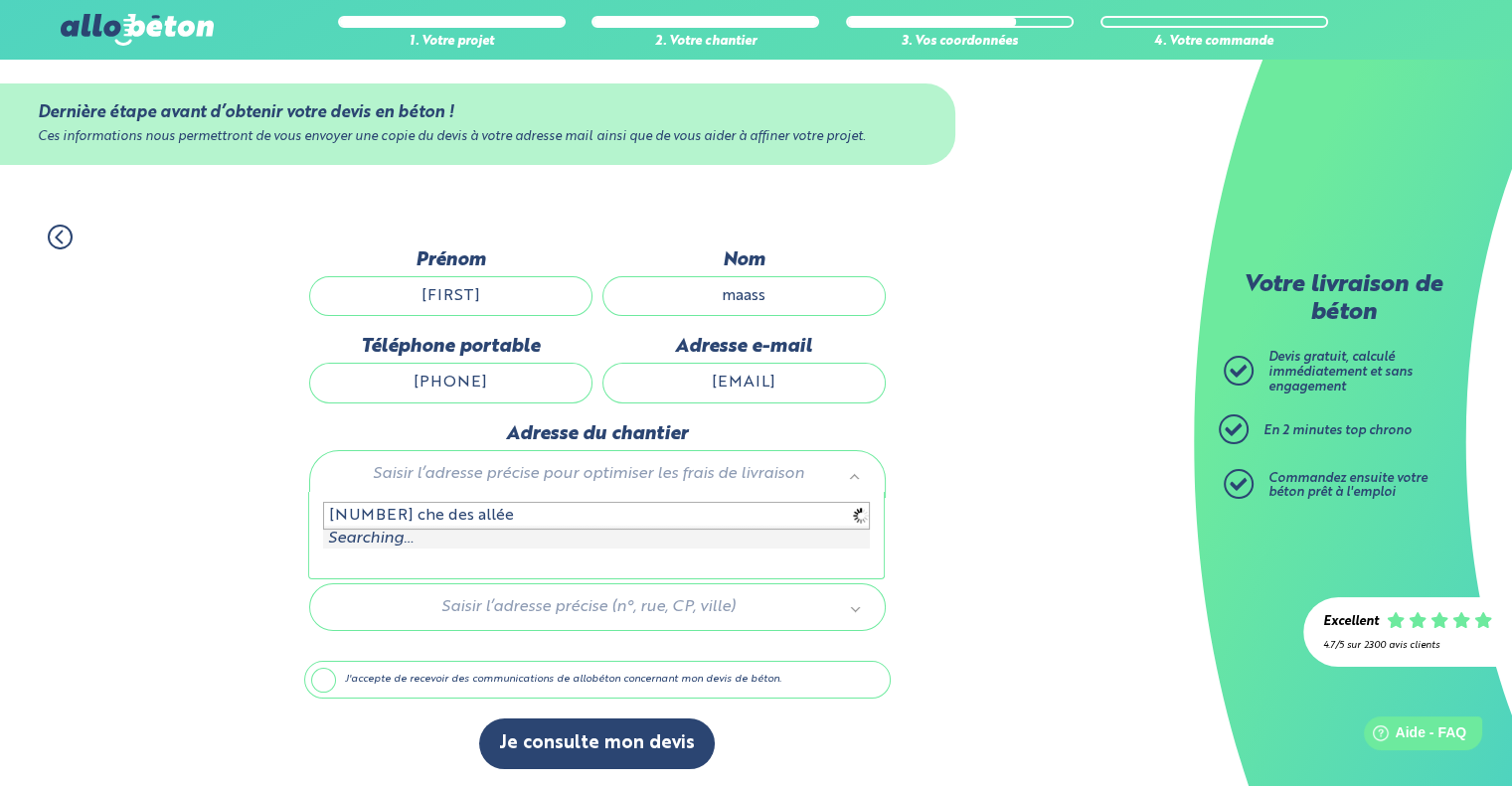 type on "[NUMBER] [STREET]" 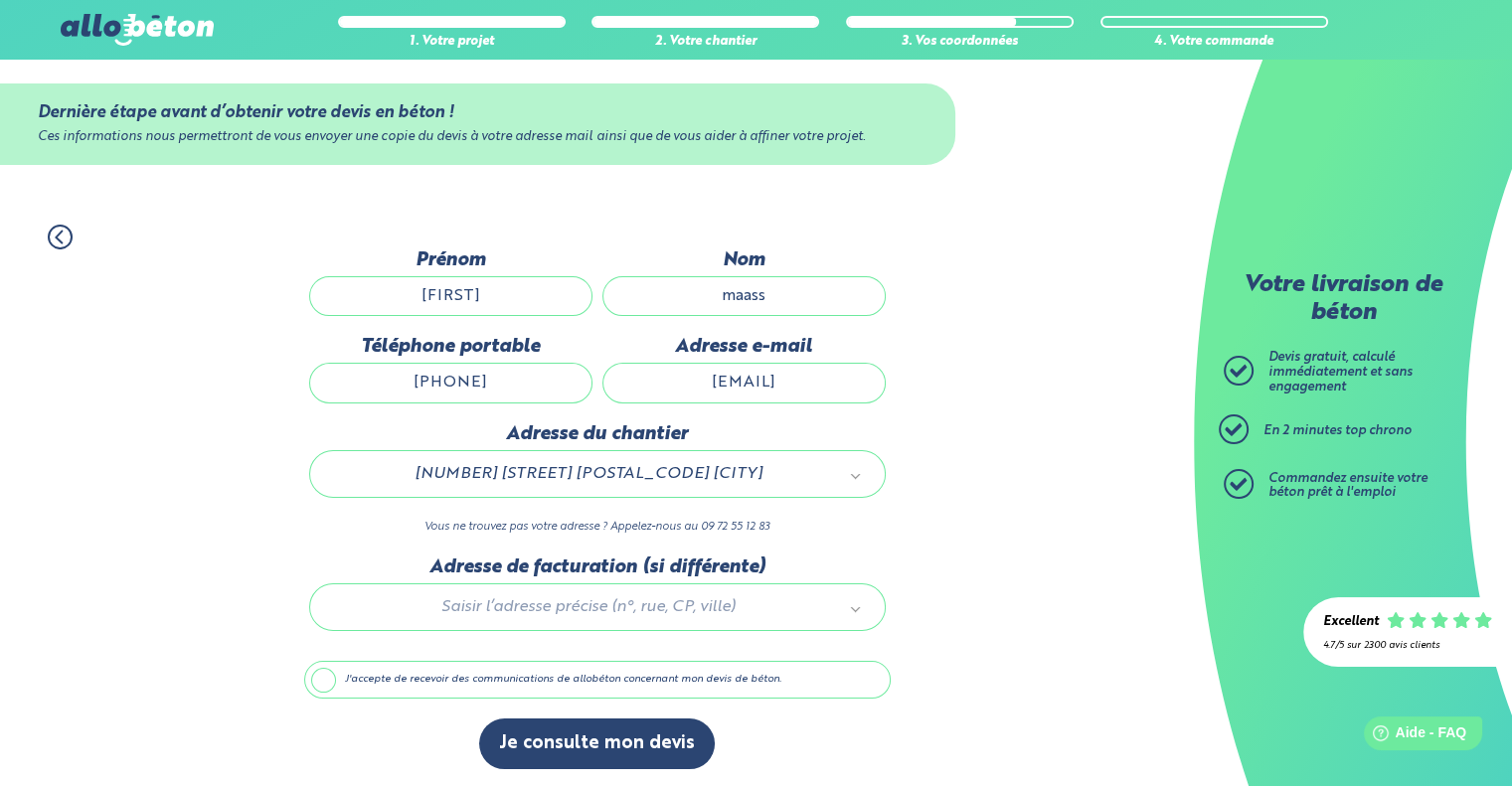 click on "J'accepte de recevoir des communications de allobéton concernant mon devis de béton." at bounding box center [597, 680] 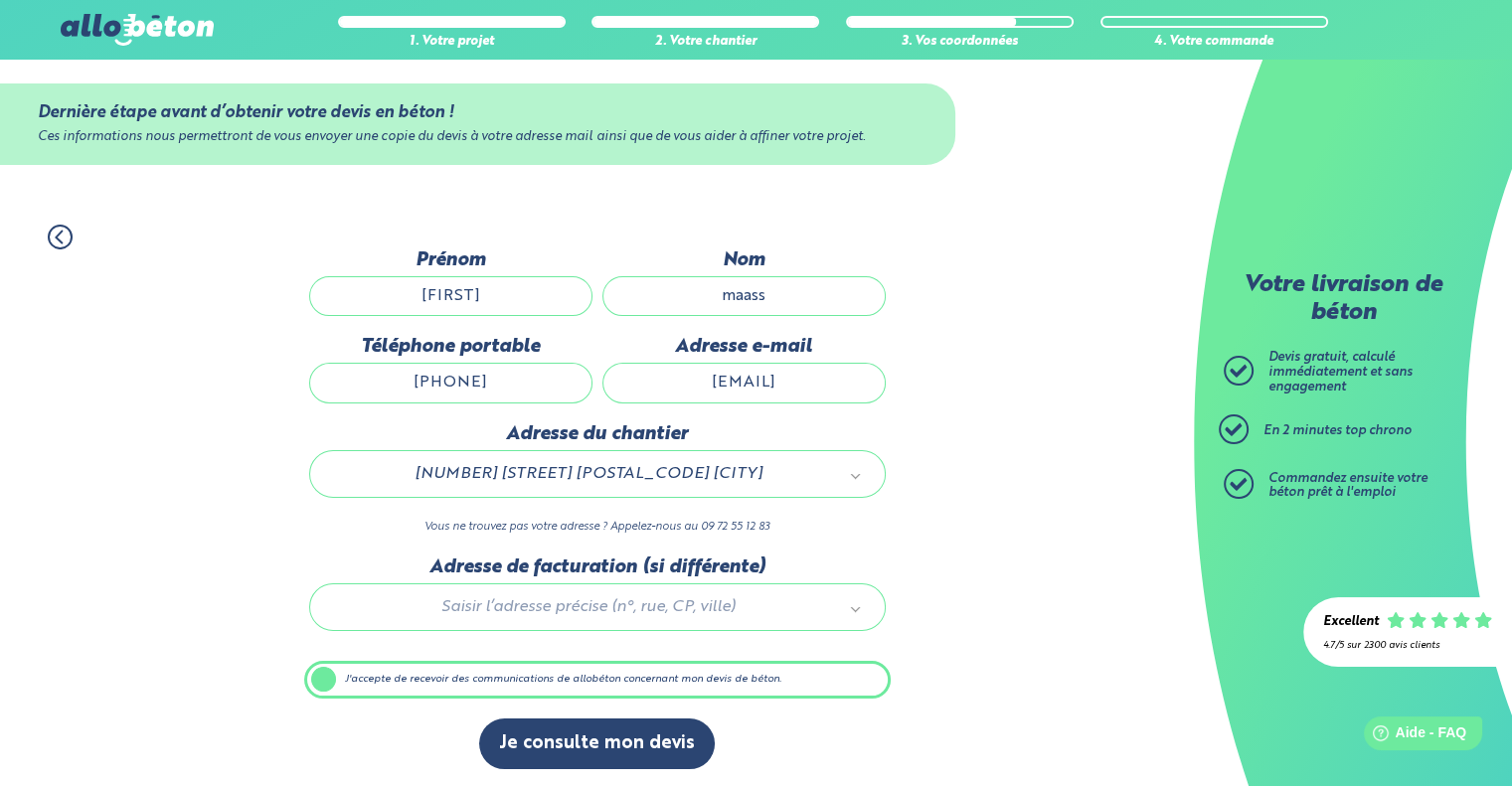 scroll, scrollTop: 16, scrollLeft: 0, axis: vertical 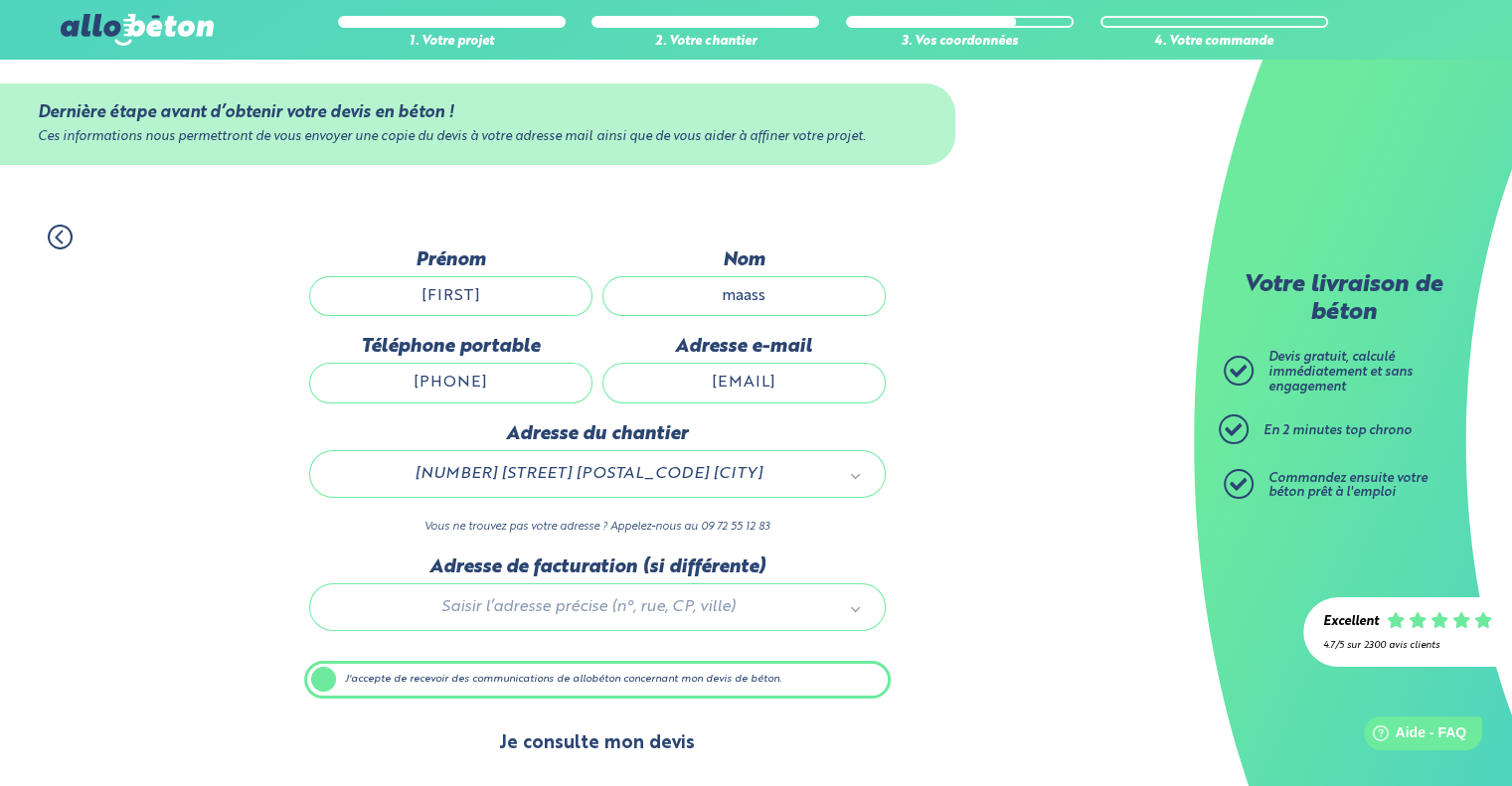 click on "Je consulte mon devis" at bounding box center (596, 743) 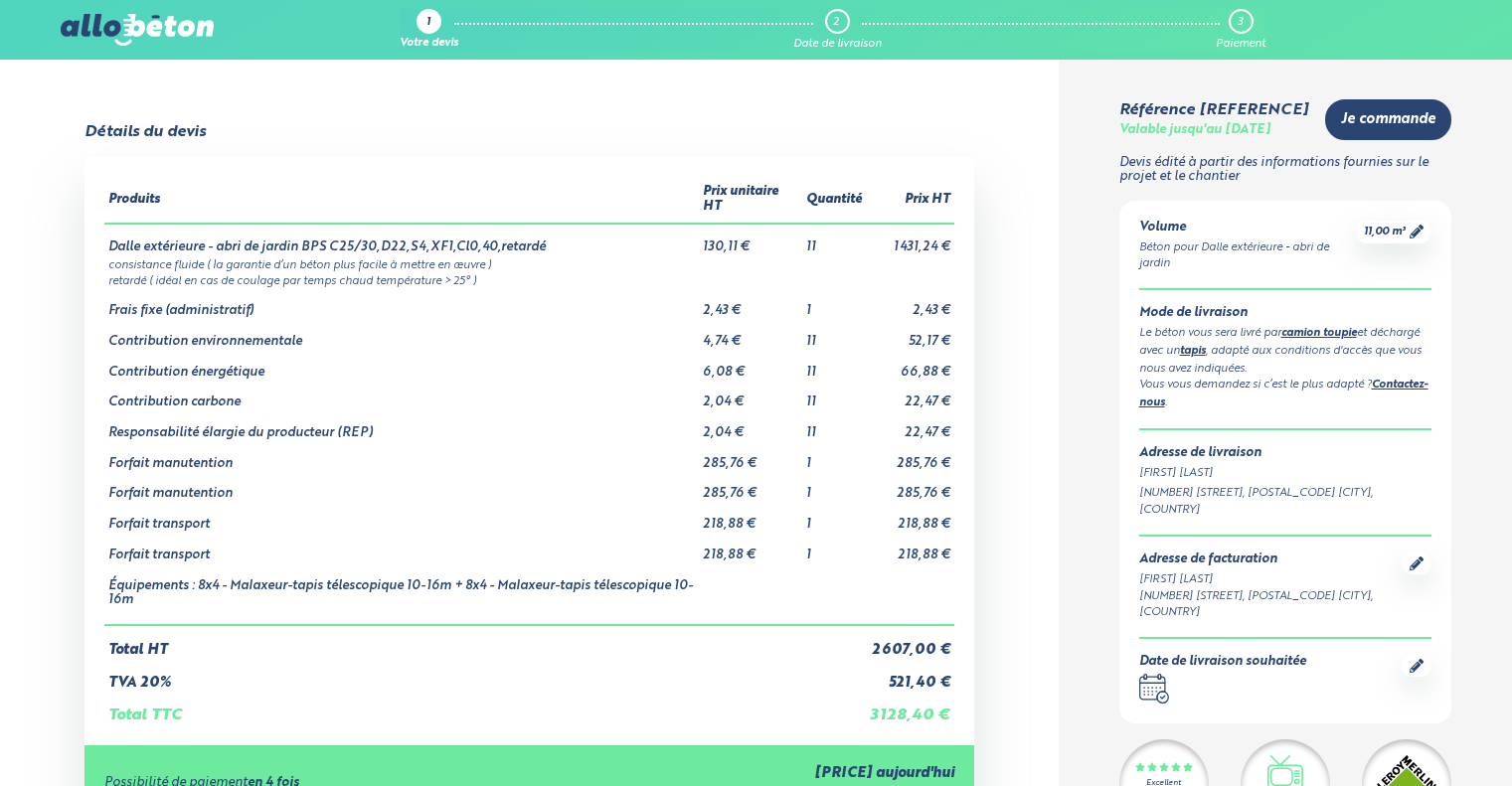 scroll, scrollTop: 0, scrollLeft: 0, axis: both 